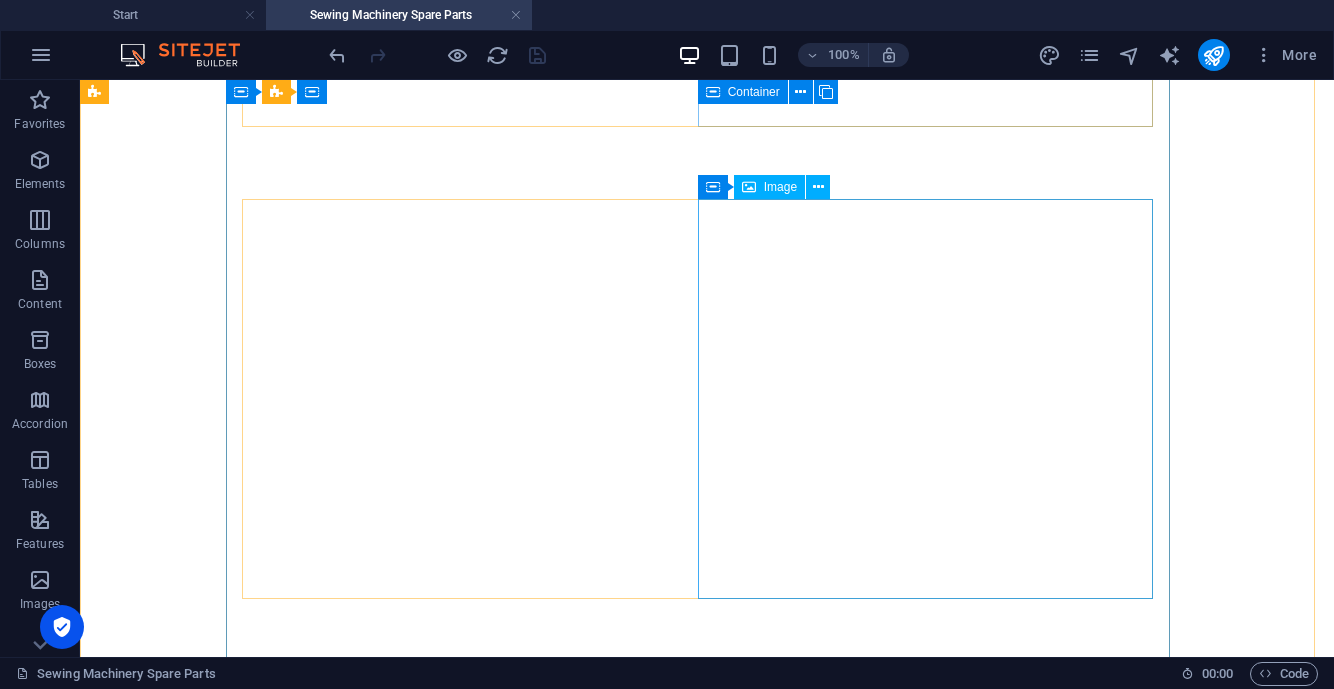 scroll, scrollTop: 0, scrollLeft: 0, axis: both 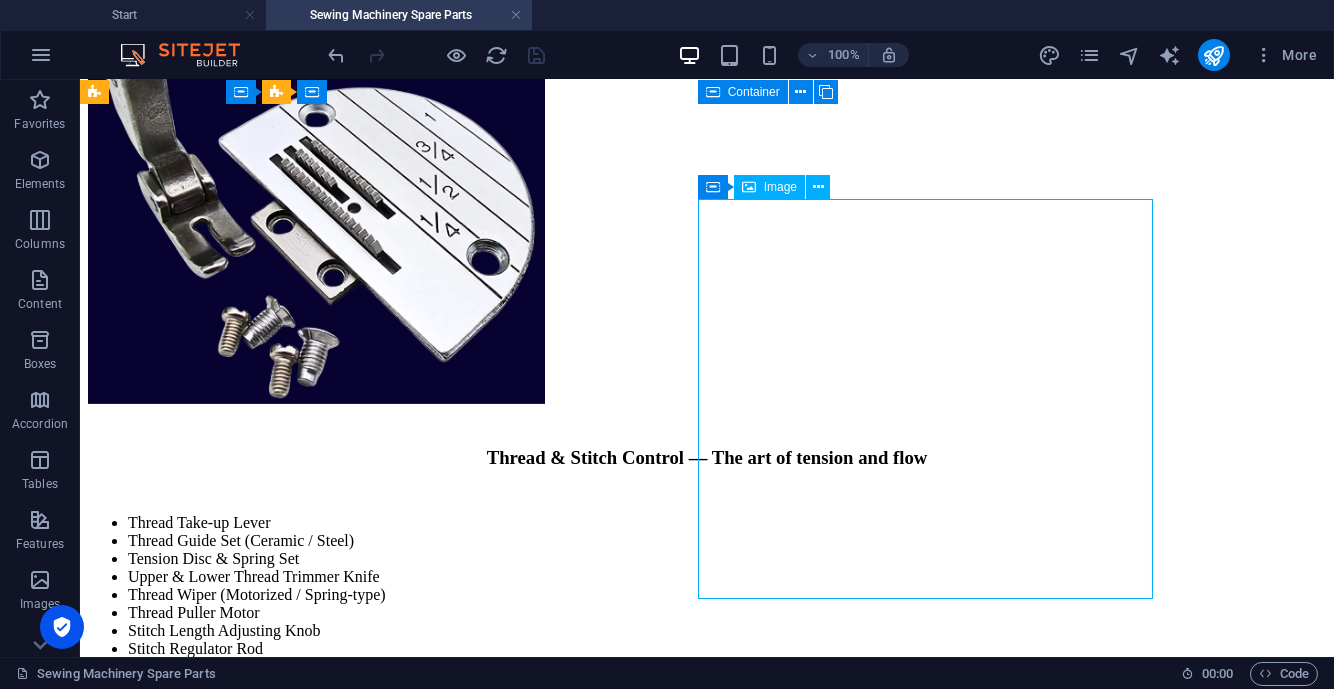click at bounding box center [707, 4295] 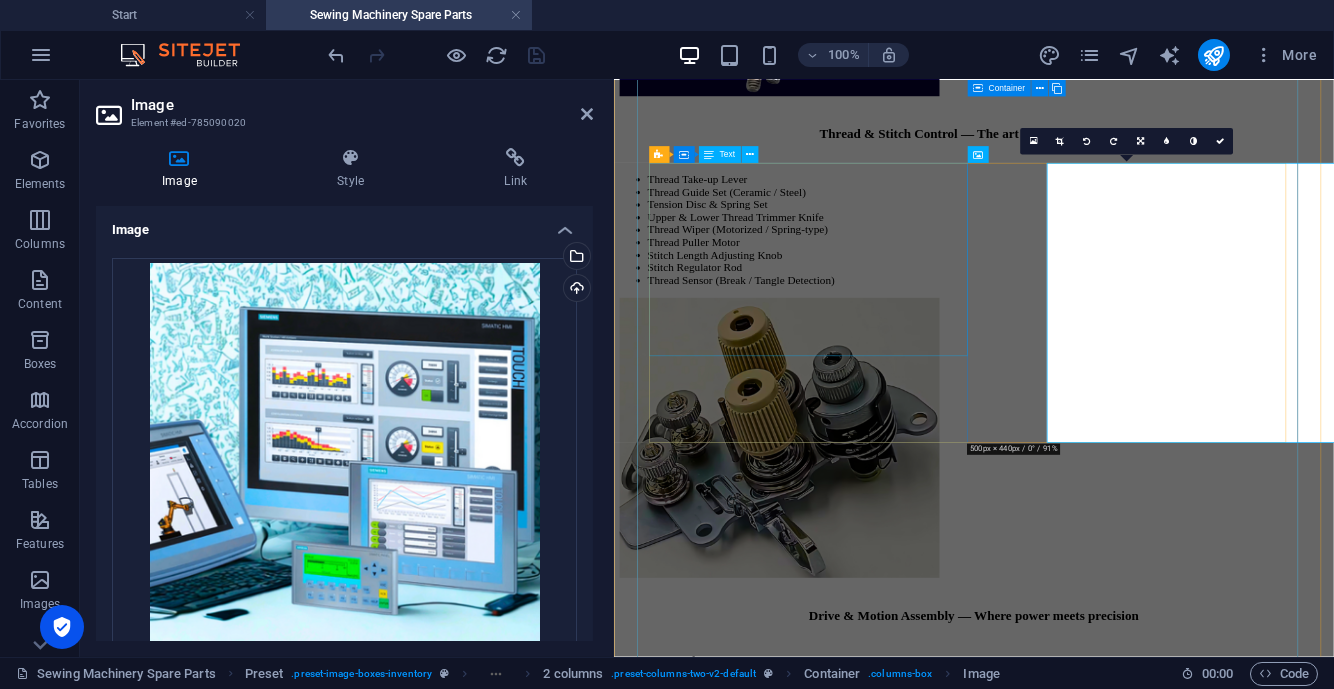 scroll, scrollTop: 5125, scrollLeft: 0, axis: vertical 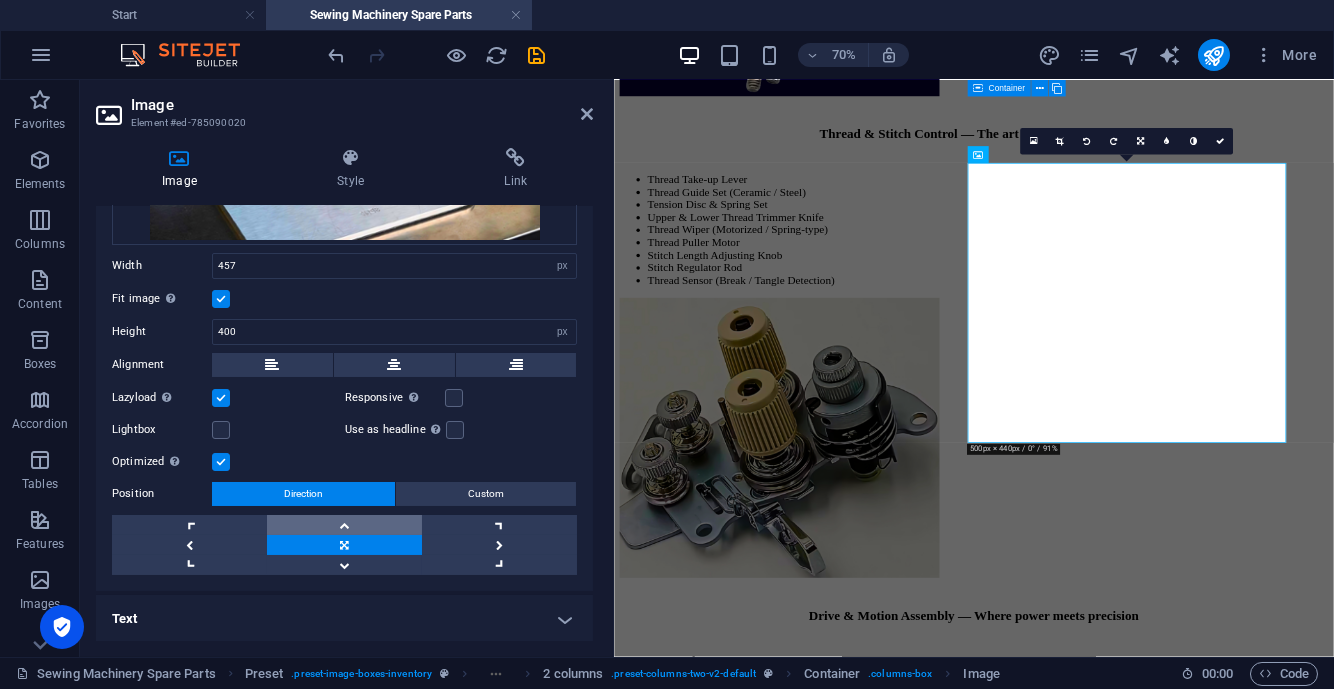 click at bounding box center [344, 525] 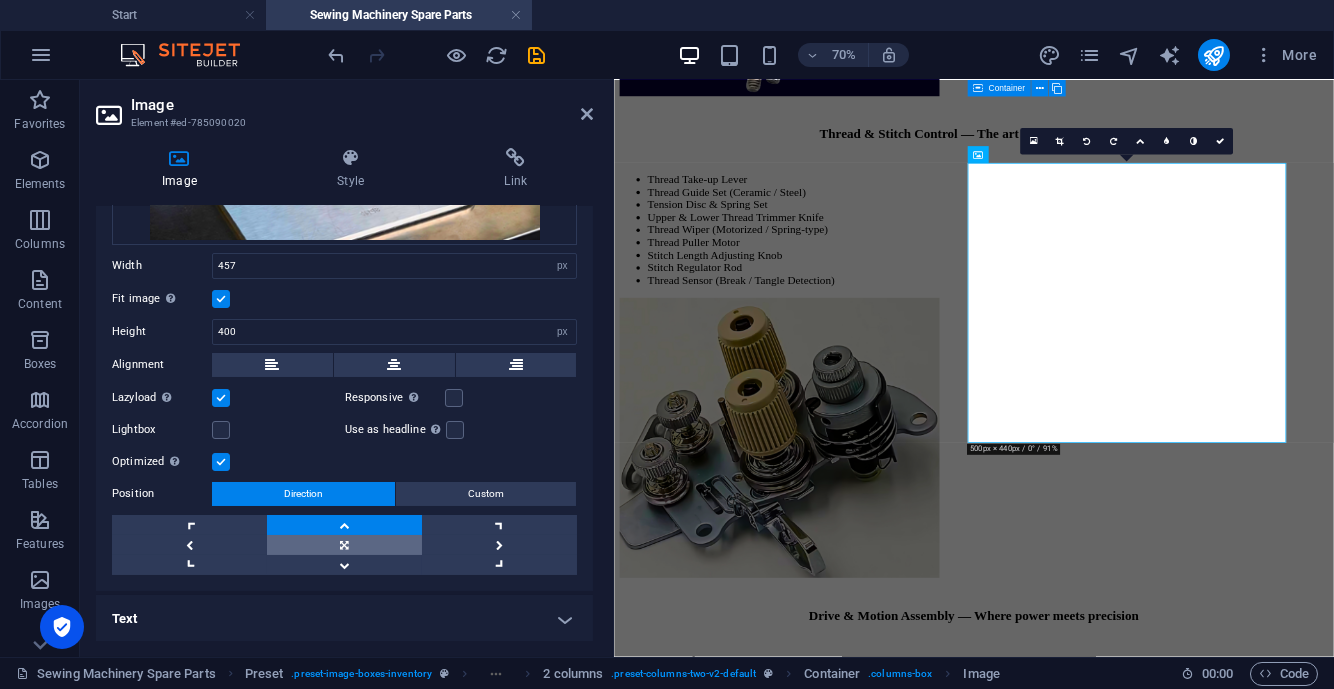 click at bounding box center (344, 545) 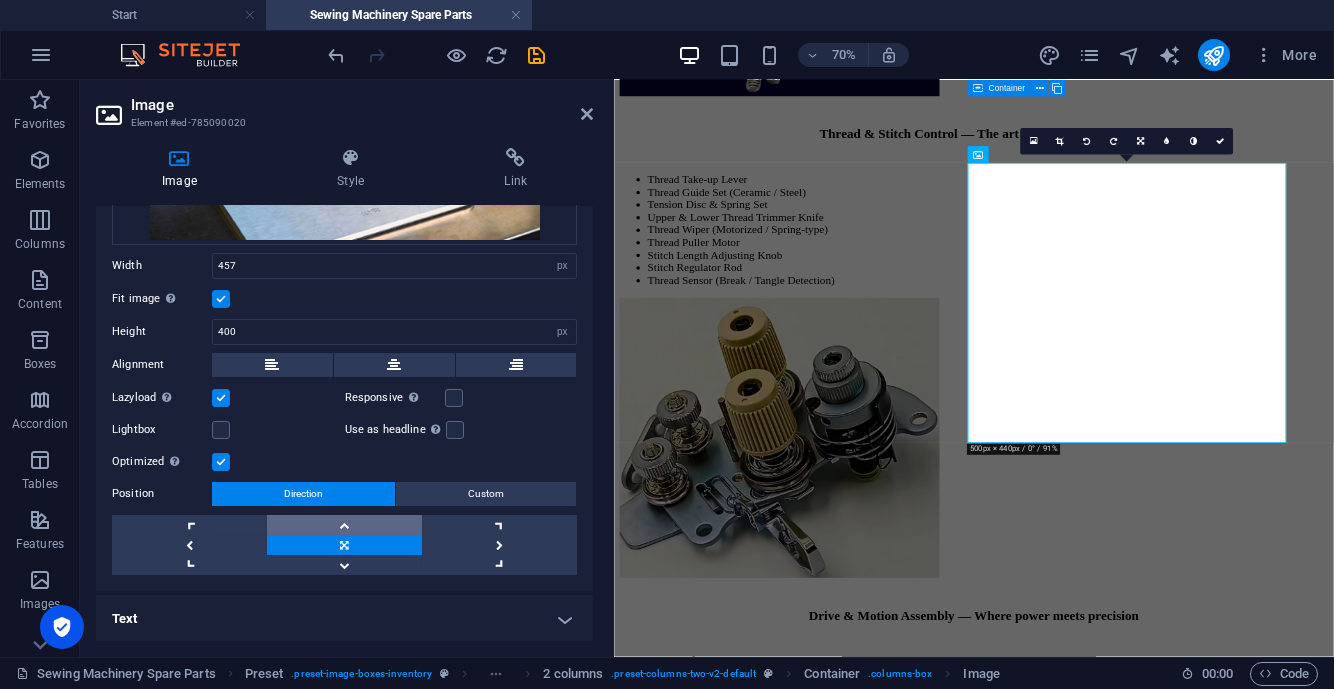 click at bounding box center (344, 525) 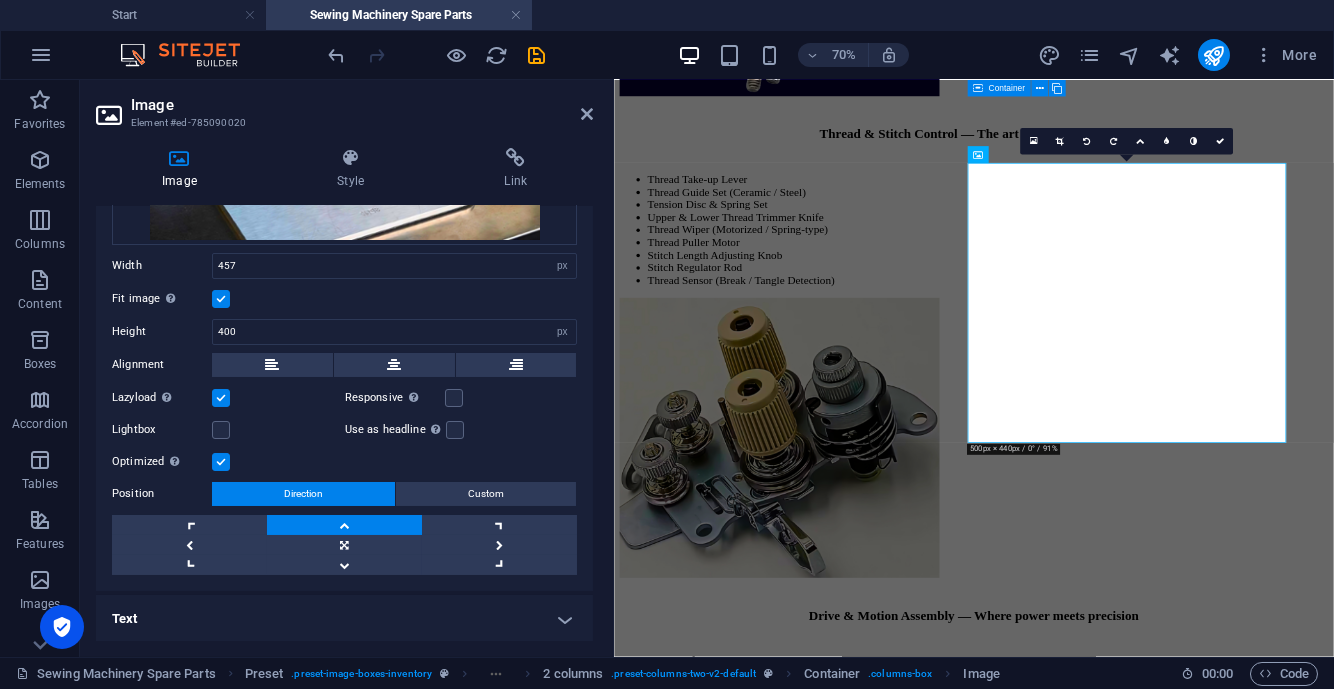 click at bounding box center [1220, 141] 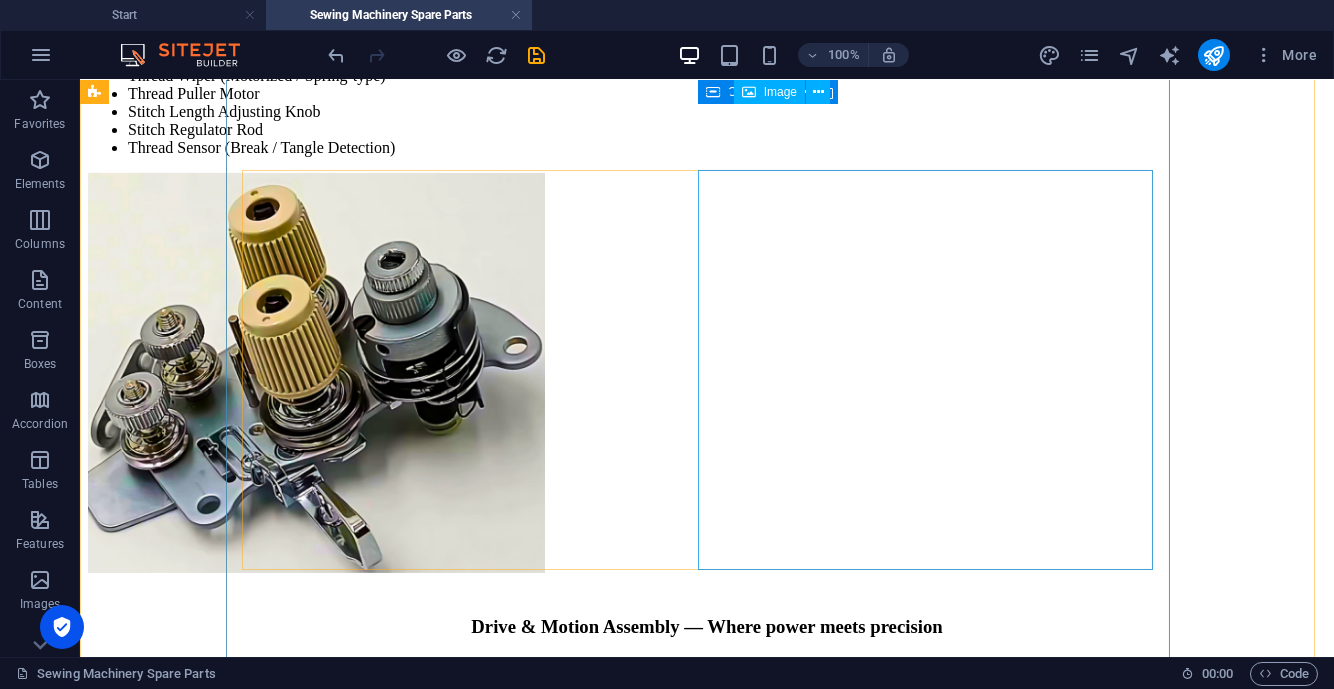 scroll, scrollTop: 5625, scrollLeft: 0, axis: vertical 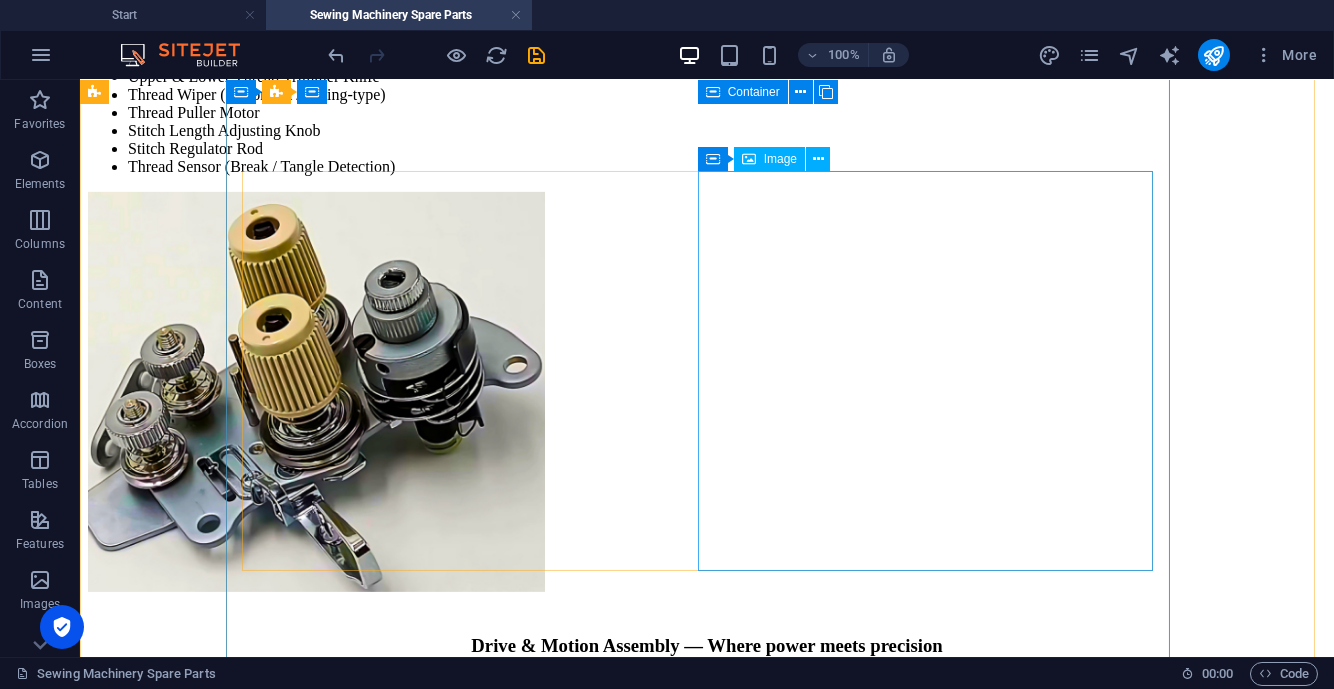 click at bounding box center (707, 4447) 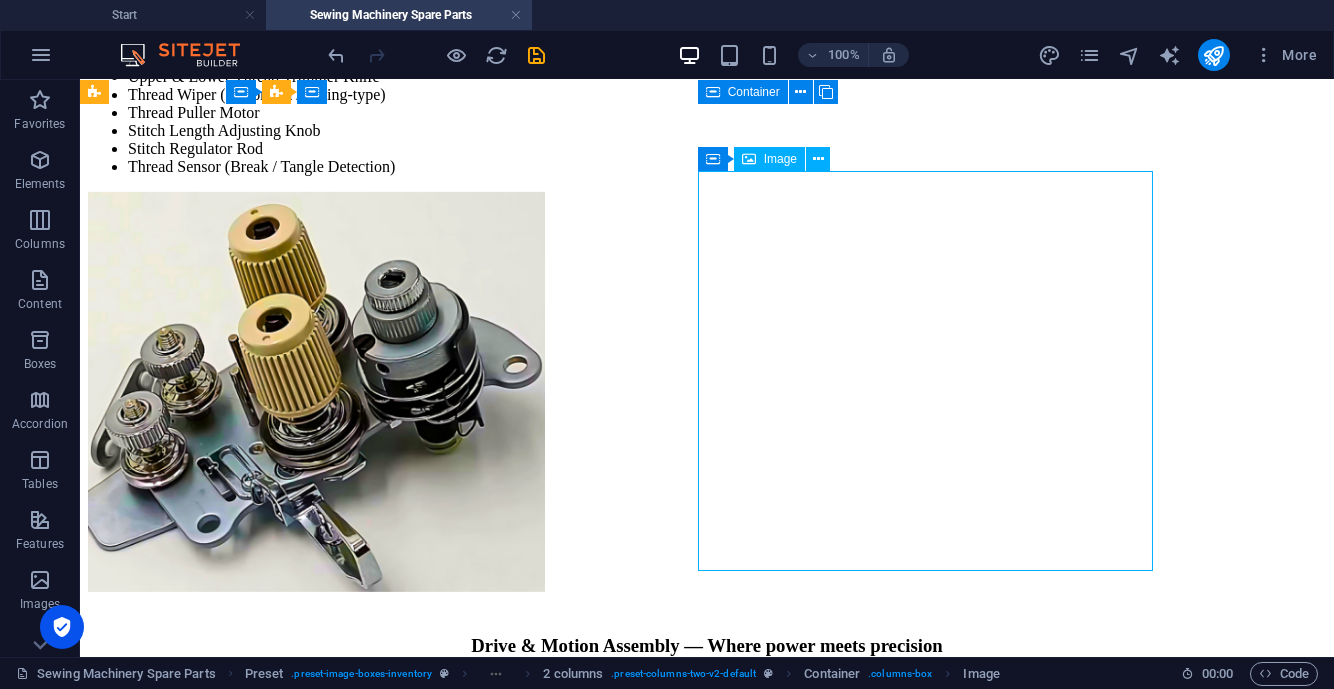 click at bounding box center (707, 4447) 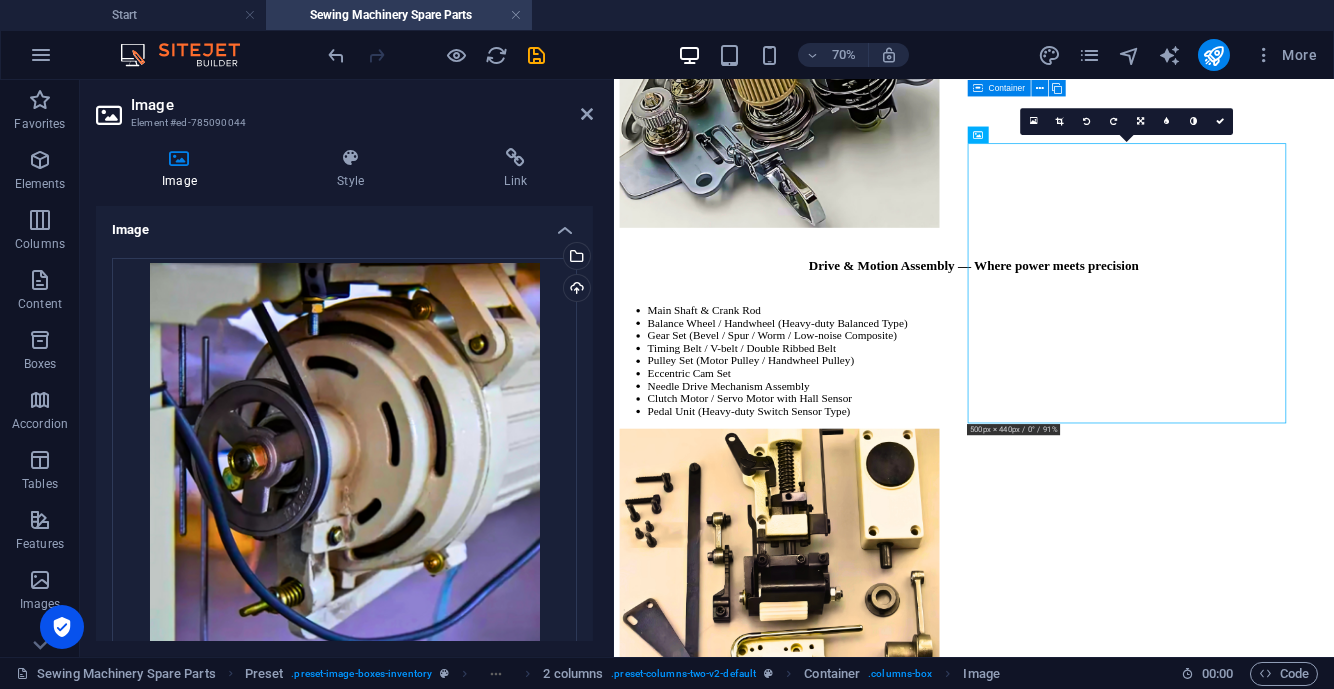 click at bounding box center (1220, 122) 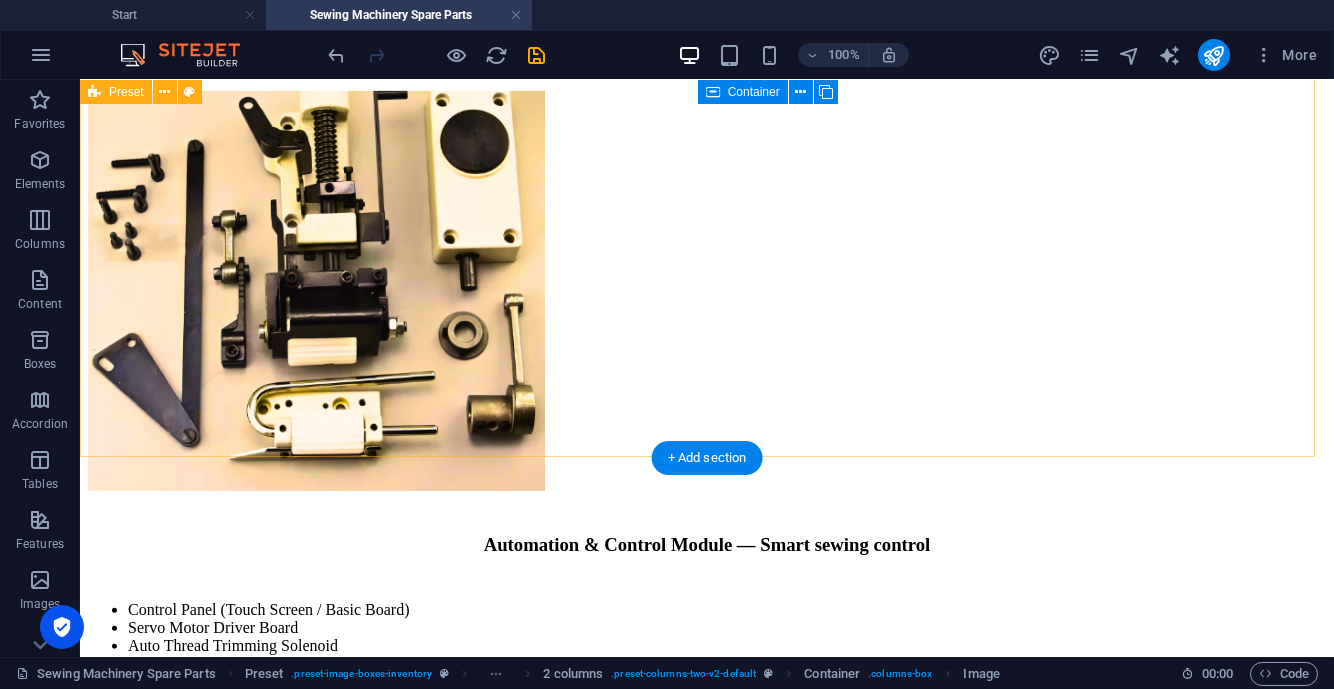 scroll, scrollTop: 6419, scrollLeft: 0, axis: vertical 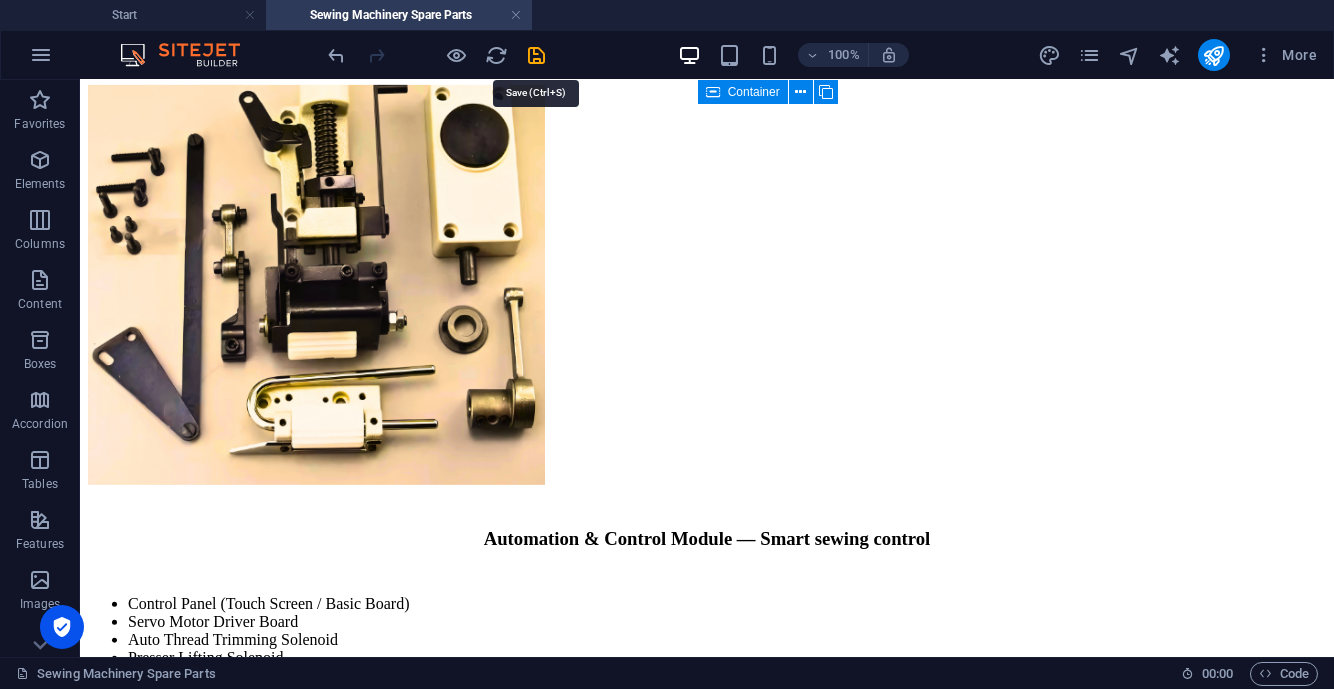 click at bounding box center (537, 55) 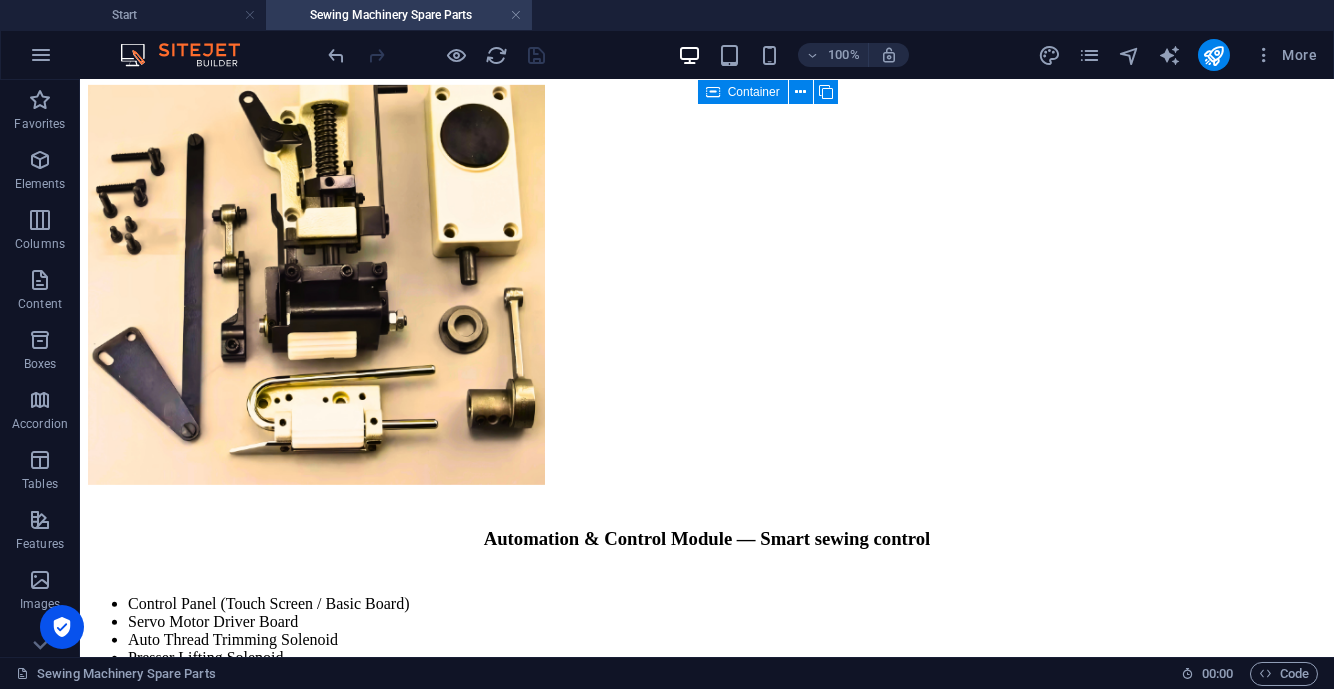 click at bounding box center [516, 15] 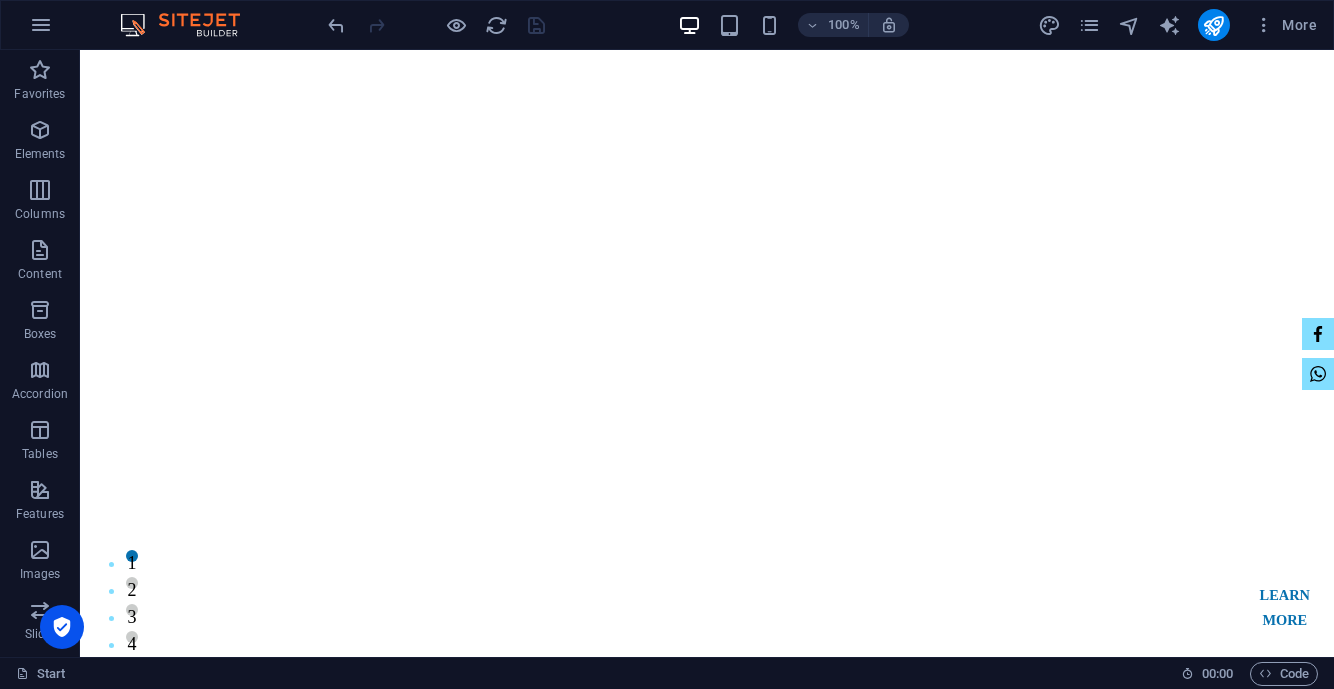click at bounding box center (1214, 25) 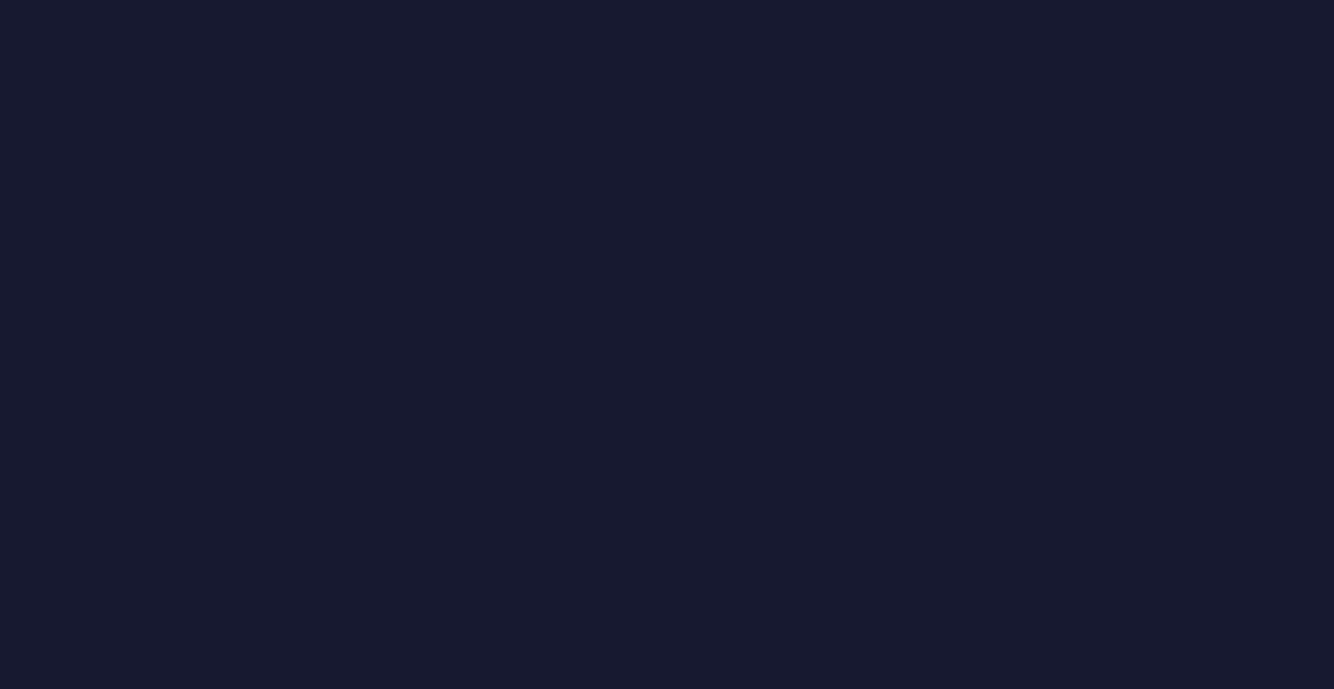 scroll, scrollTop: 0, scrollLeft: 0, axis: both 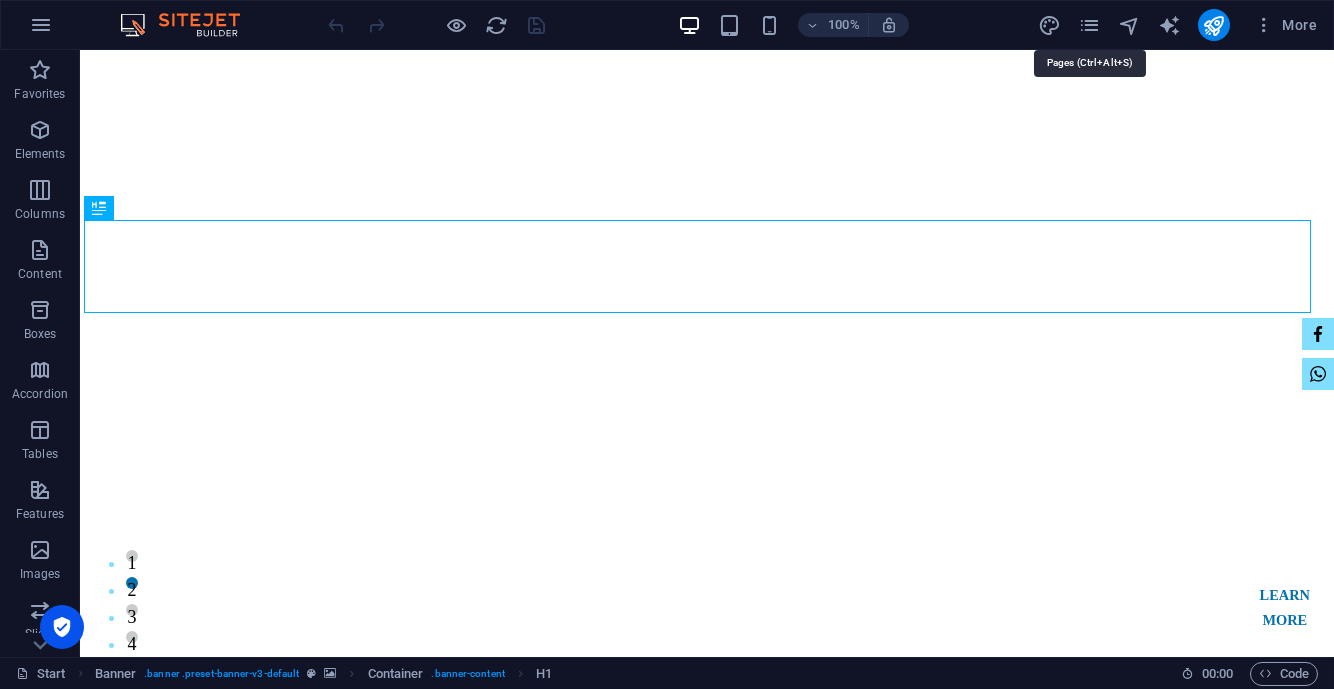 click at bounding box center (1089, 25) 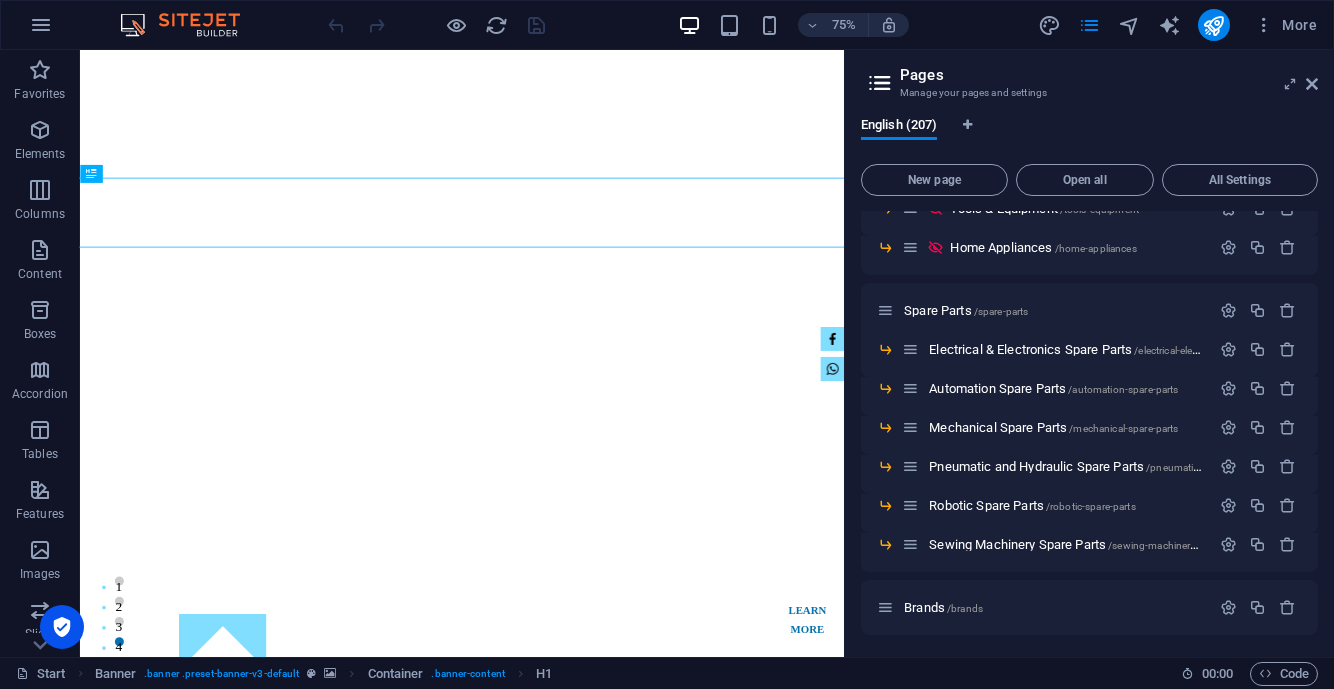 scroll, scrollTop: 7624, scrollLeft: 0, axis: vertical 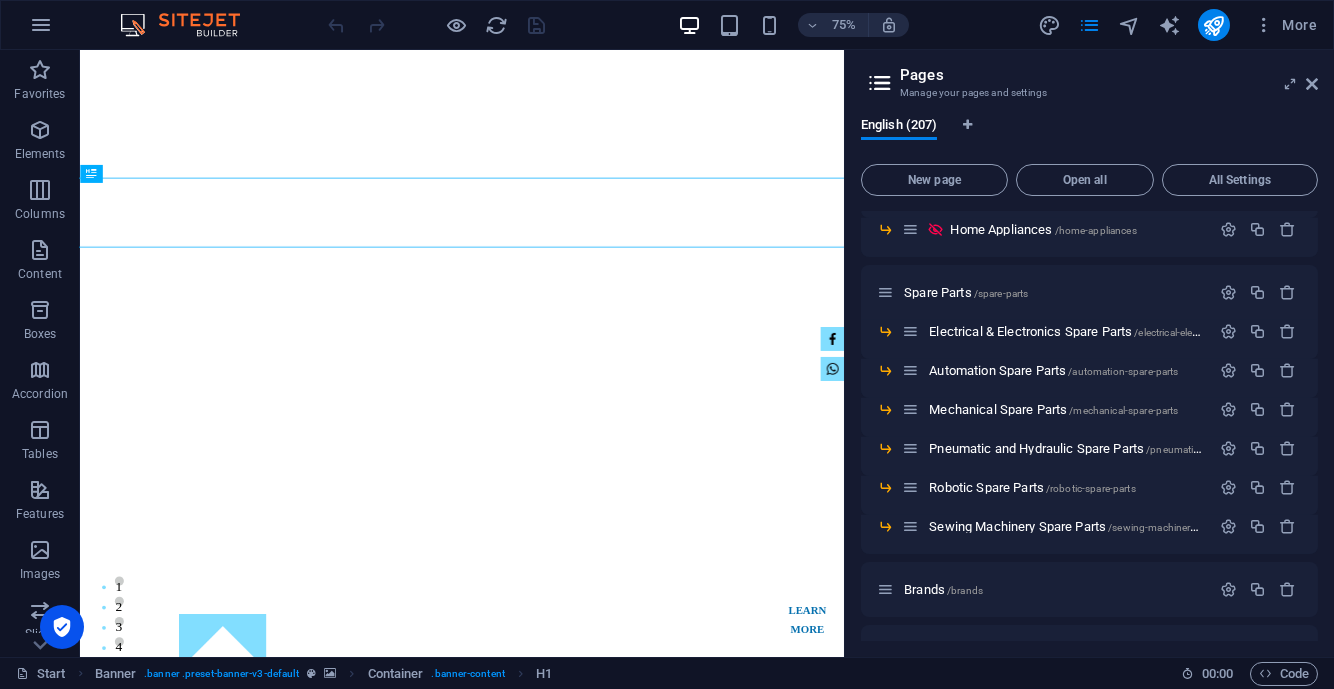 click on "Spare Parts /spare-parts" at bounding box center [966, 292] 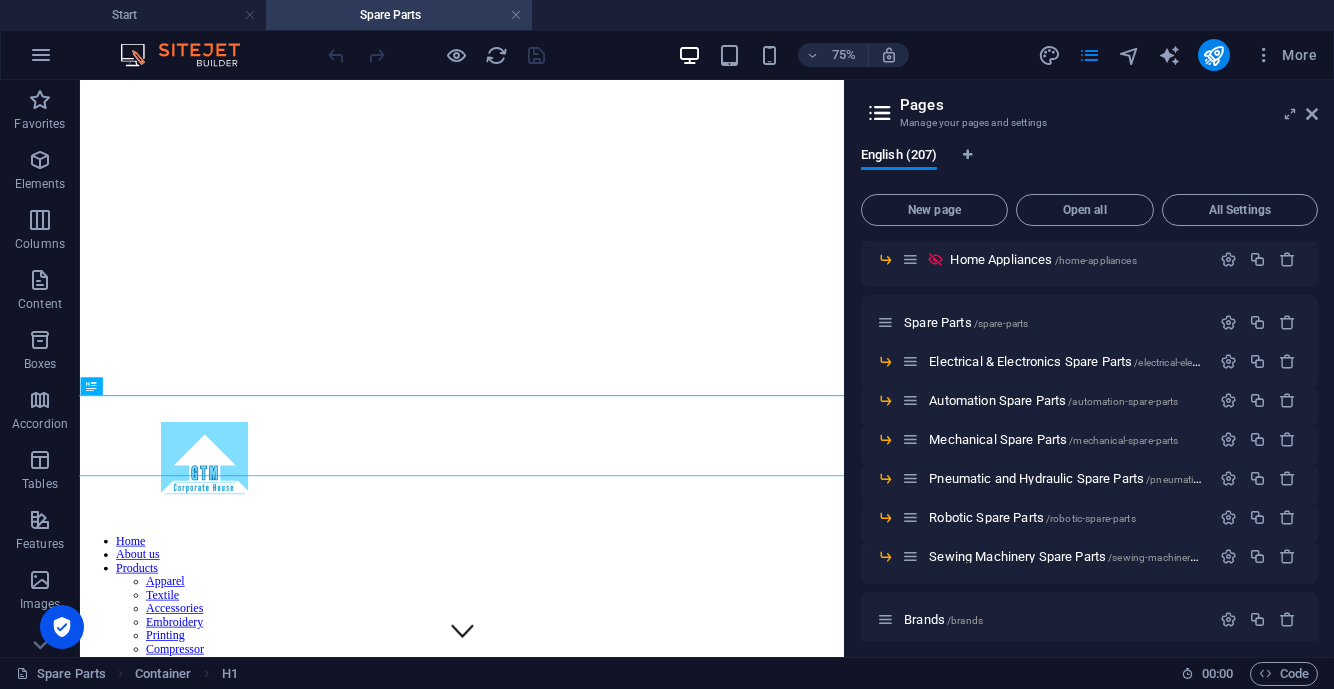 scroll, scrollTop: 0, scrollLeft: 0, axis: both 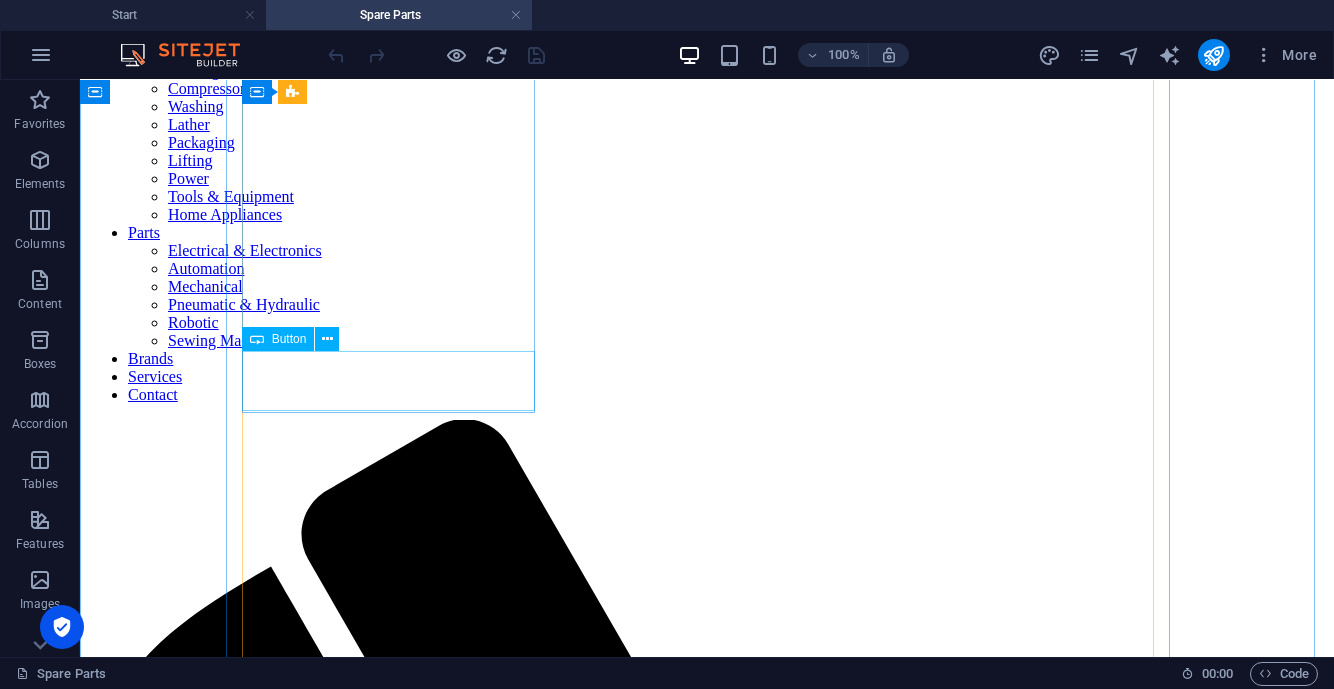 click on "More Details" at bounding box center (707, 2969) 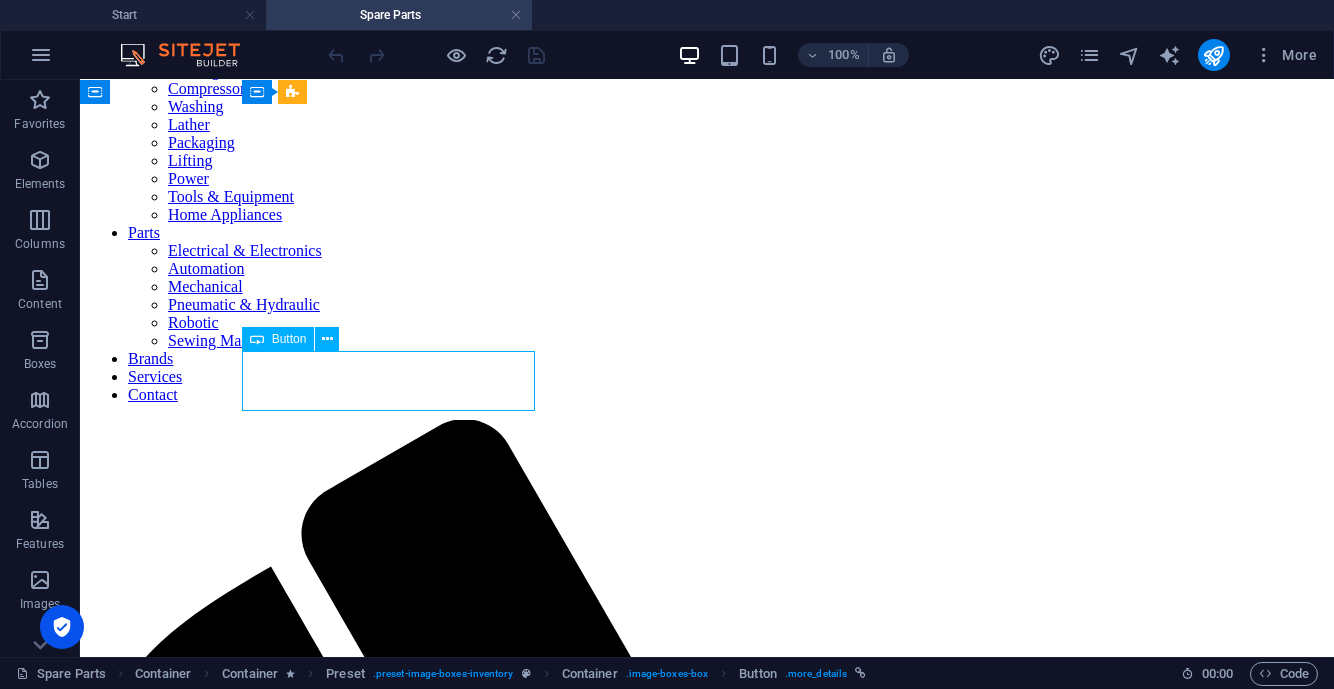 click on "More Details" at bounding box center (707, 2969) 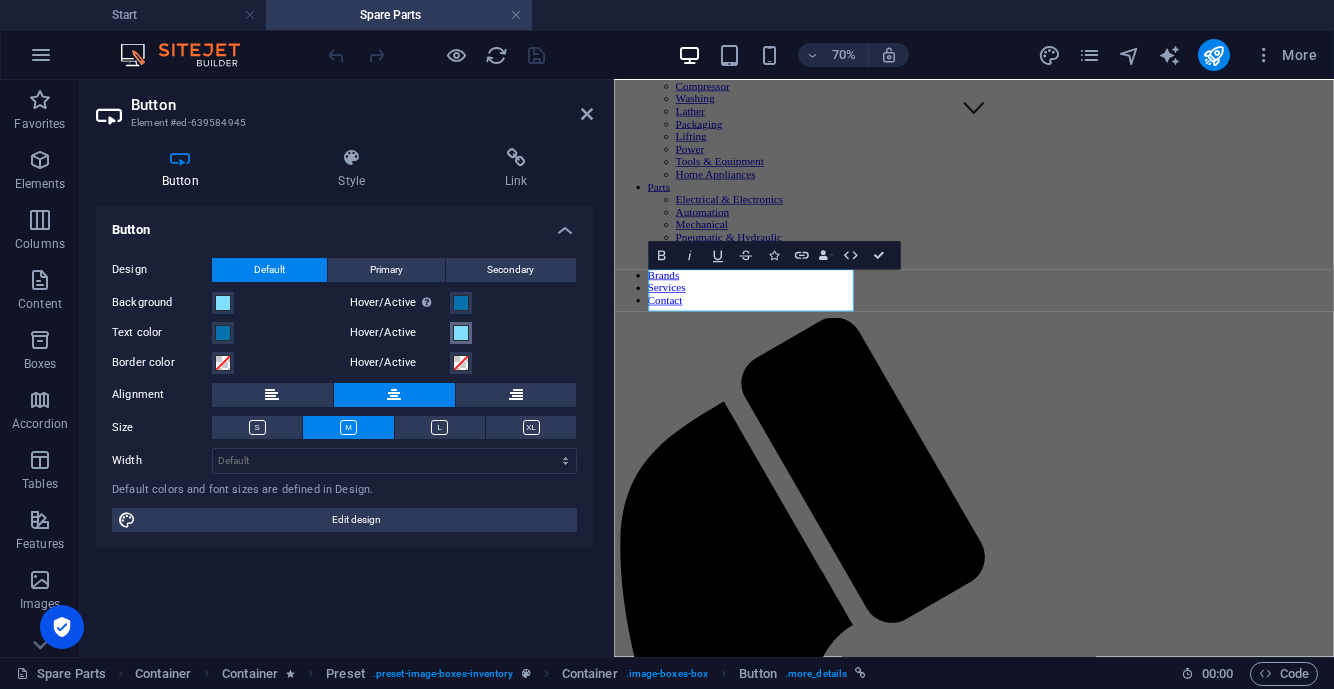 click at bounding box center [461, 333] 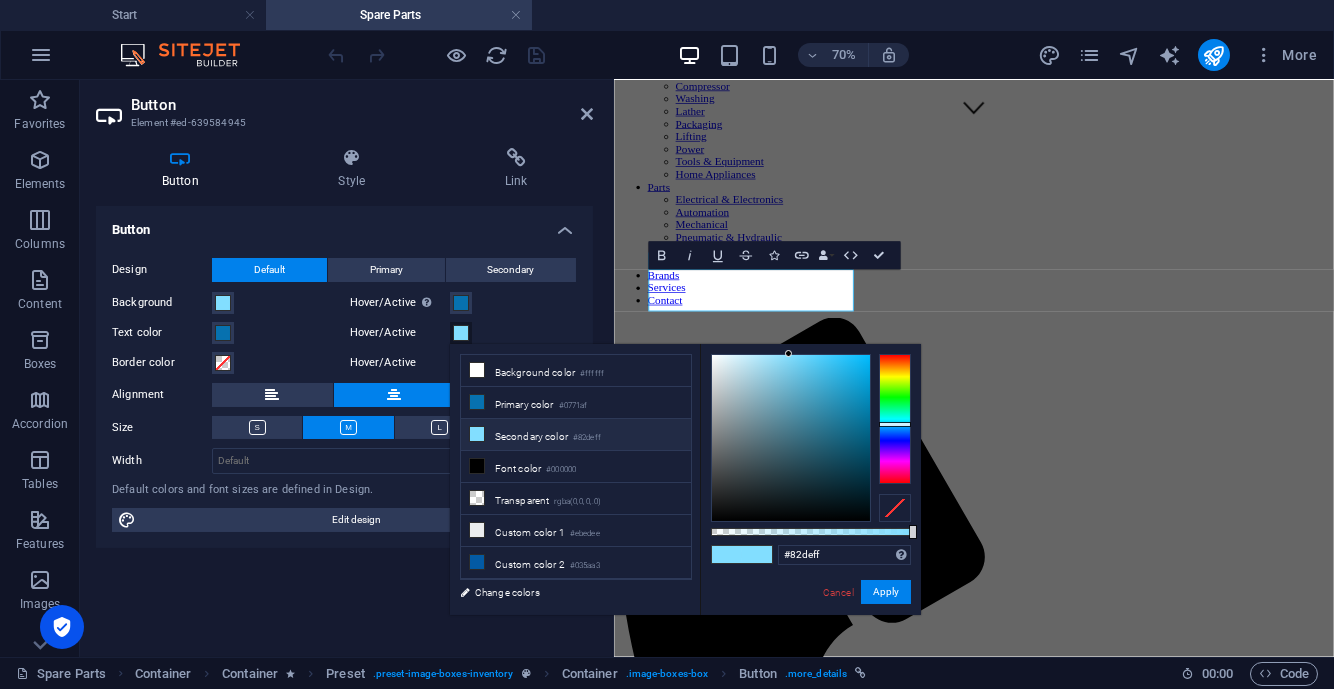 click on "Background color
#ffffff" at bounding box center [576, 371] 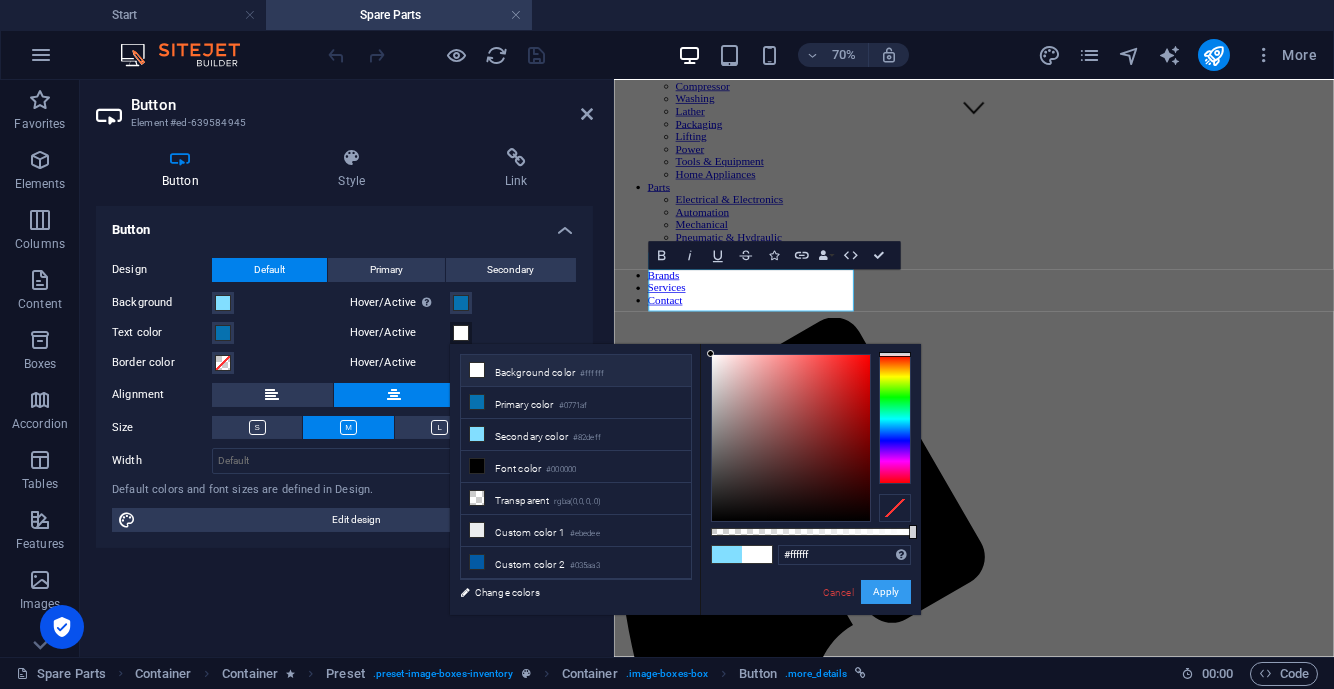 click on "Apply" at bounding box center [886, 592] 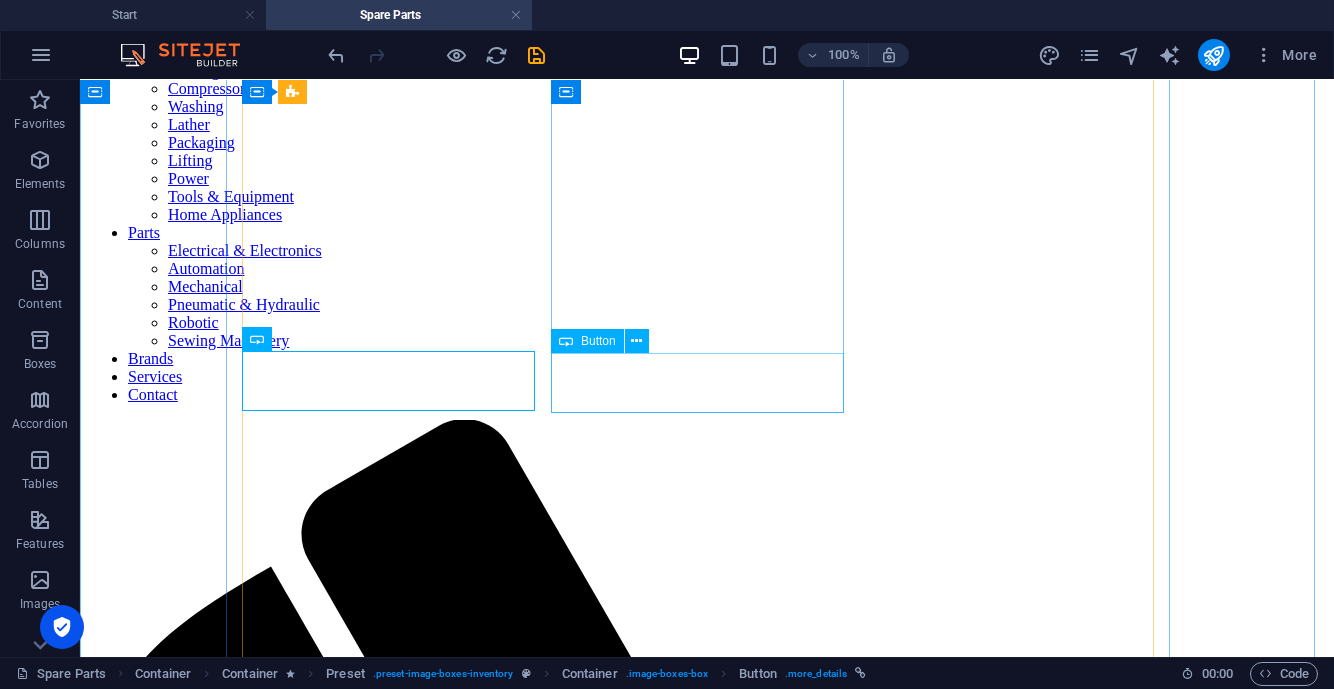 click on "More Details" at bounding box center [707, 3864] 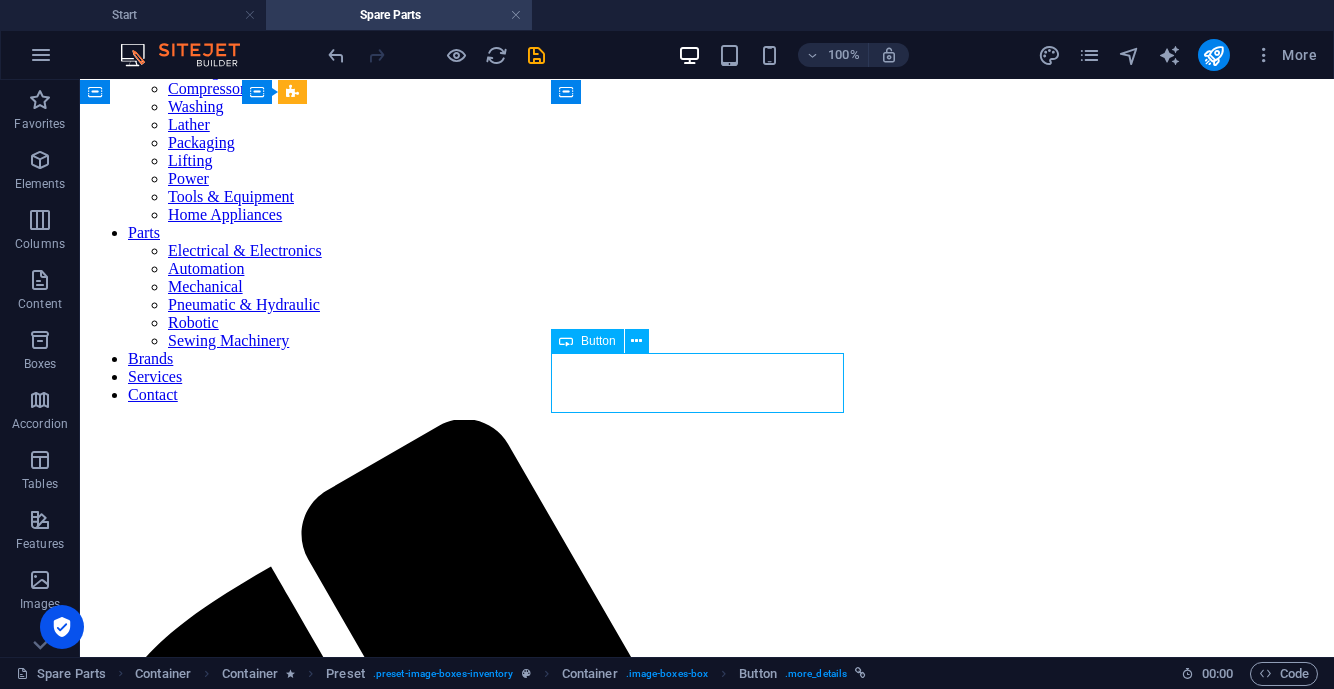 click on "More Details" at bounding box center (707, 3864) 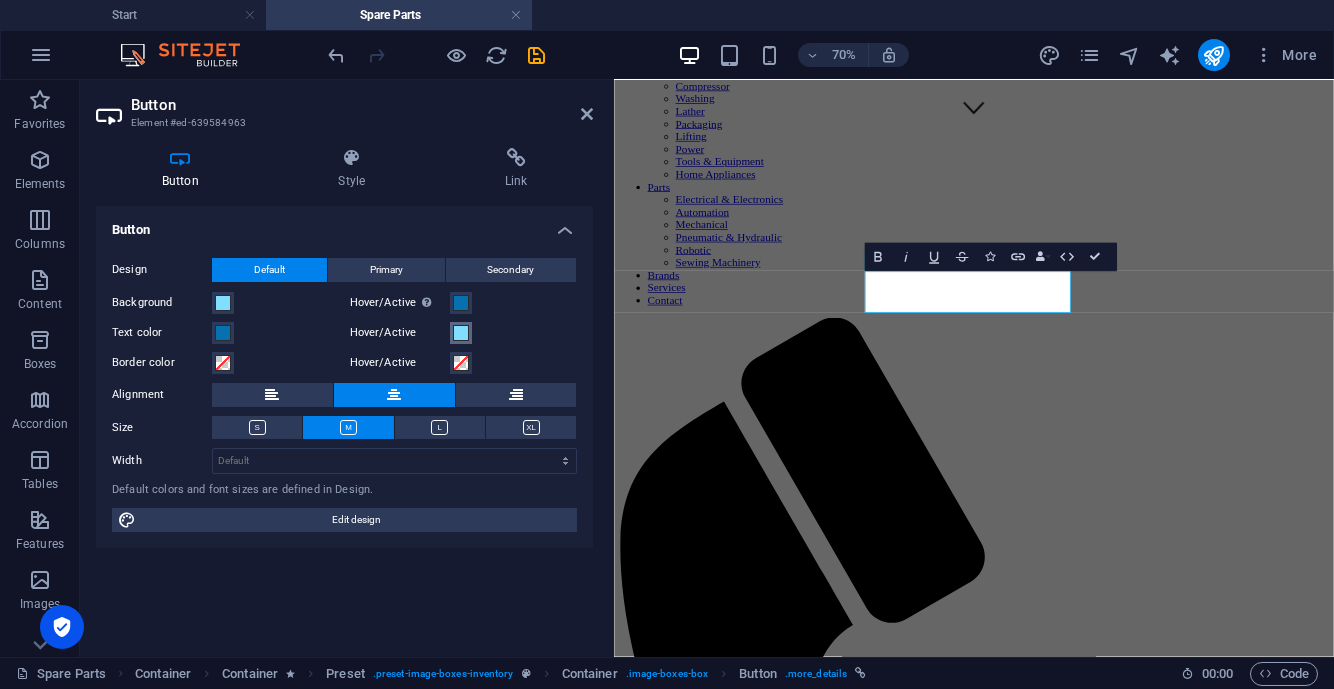 click on "Hover/Active" at bounding box center (461, 333) 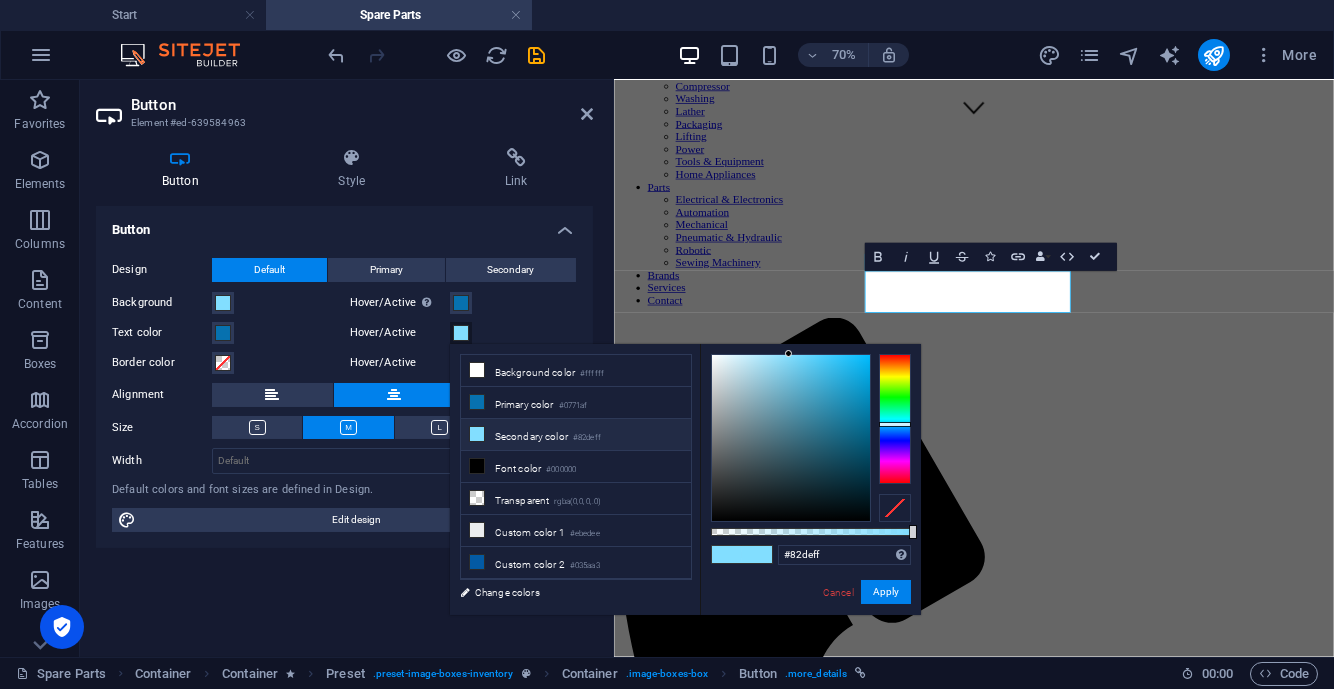click on "Background color
#ffffff" at bounding box center [576, 371] 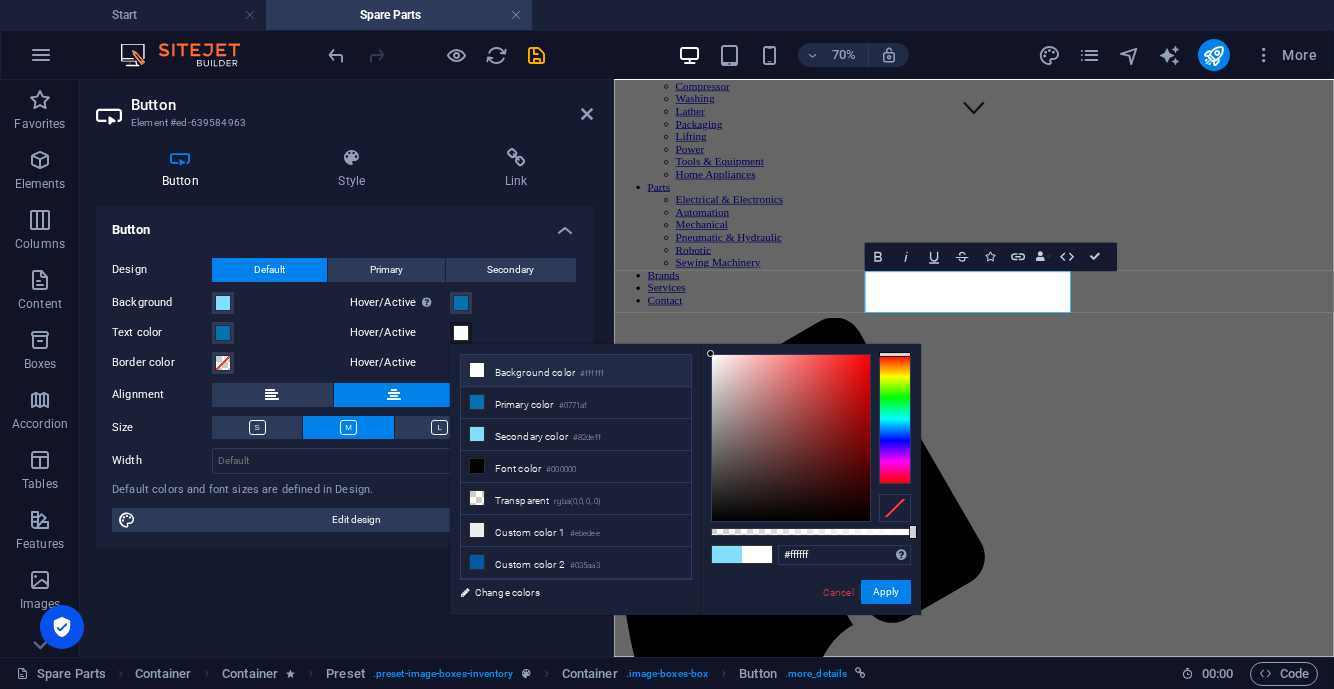 click on "#ffffff Supported formats #0852ed rgb(8, 82, 237) rgba(8, 82, 237, 90%) hsv(221,97,93) hsl(221, 93%, 48%) Cancel Apply" at bounding box center [810, 624] 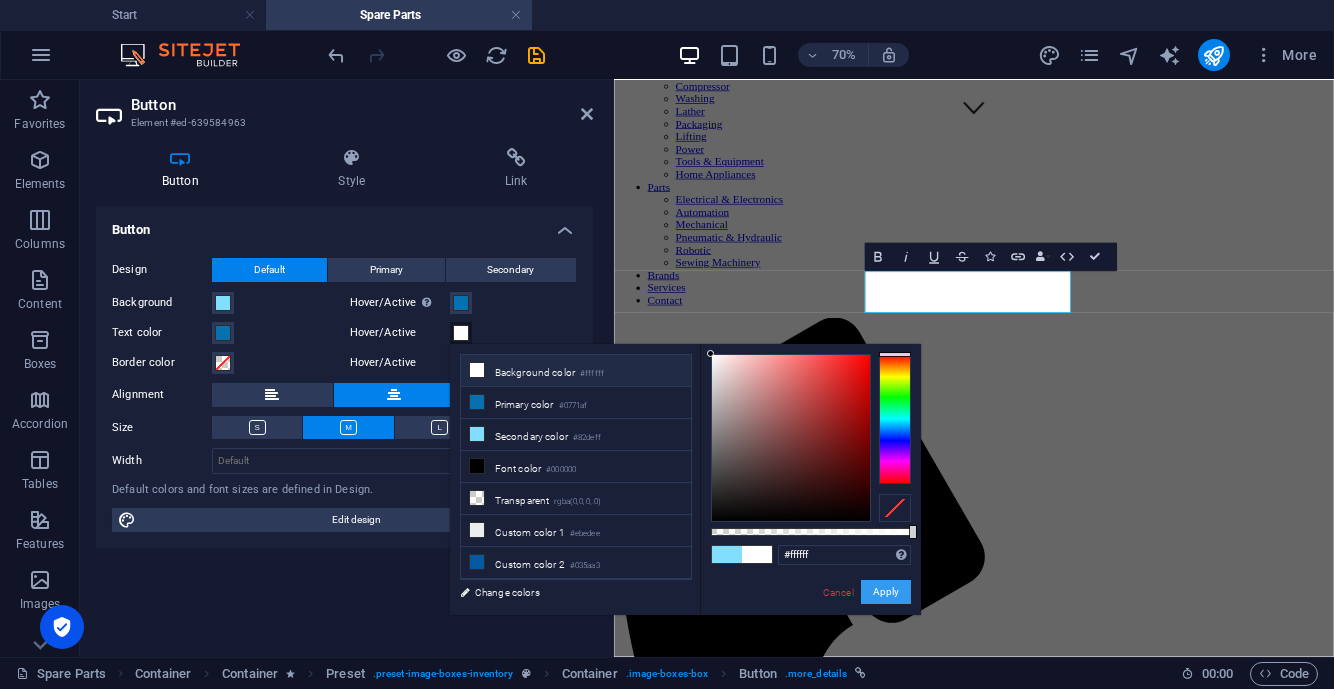 click on "Apply" at bounding box center (886, 592) 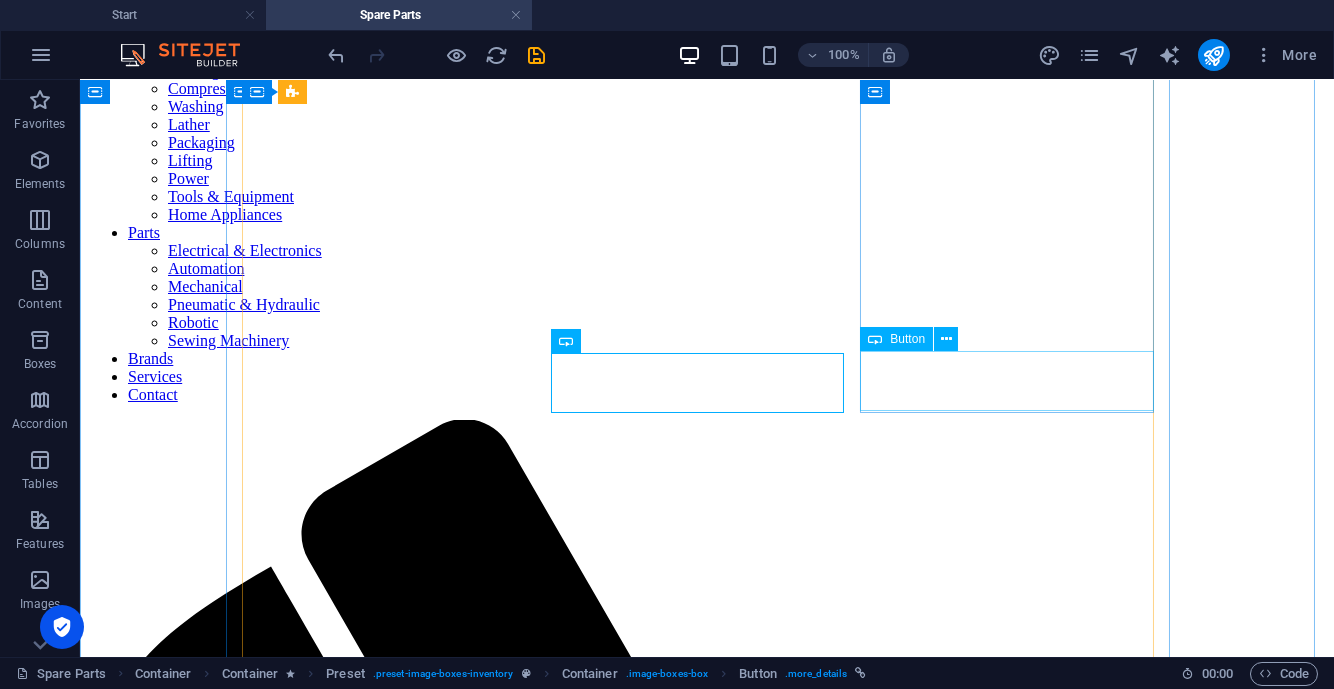 click on "More Details" at bounding box center [707, 4753] 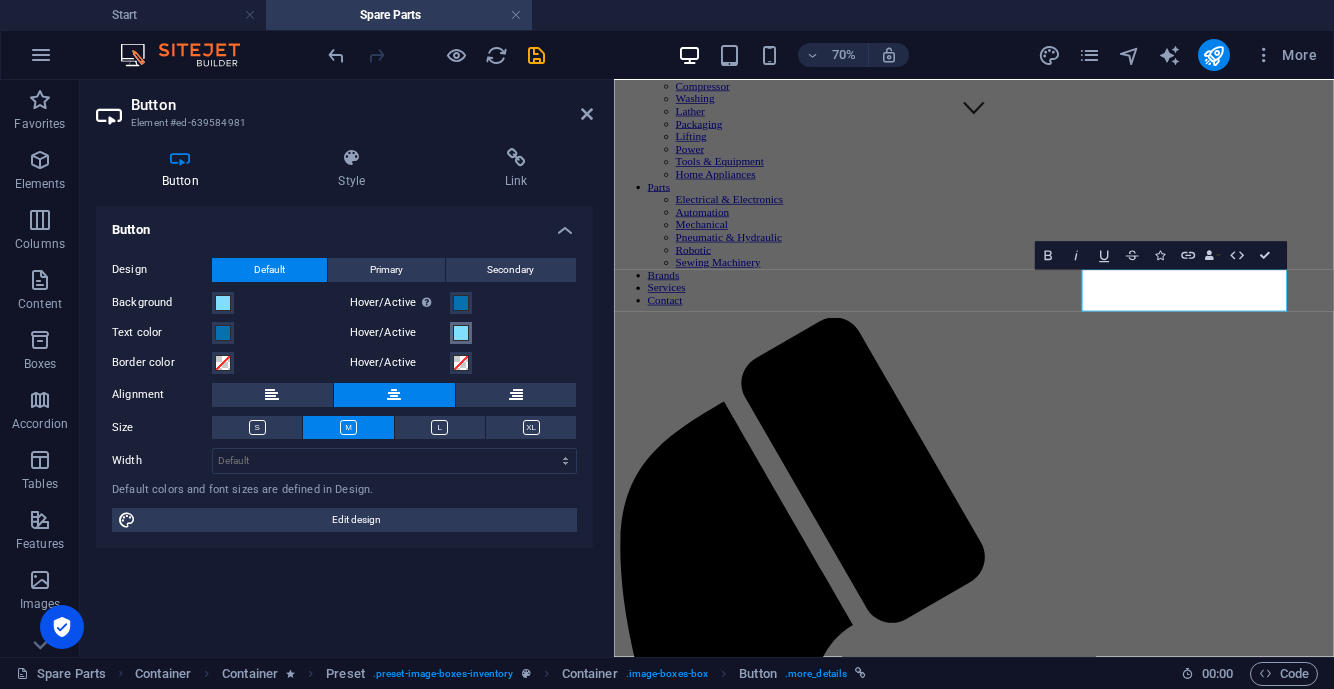 click at bounding box center (461, 333) 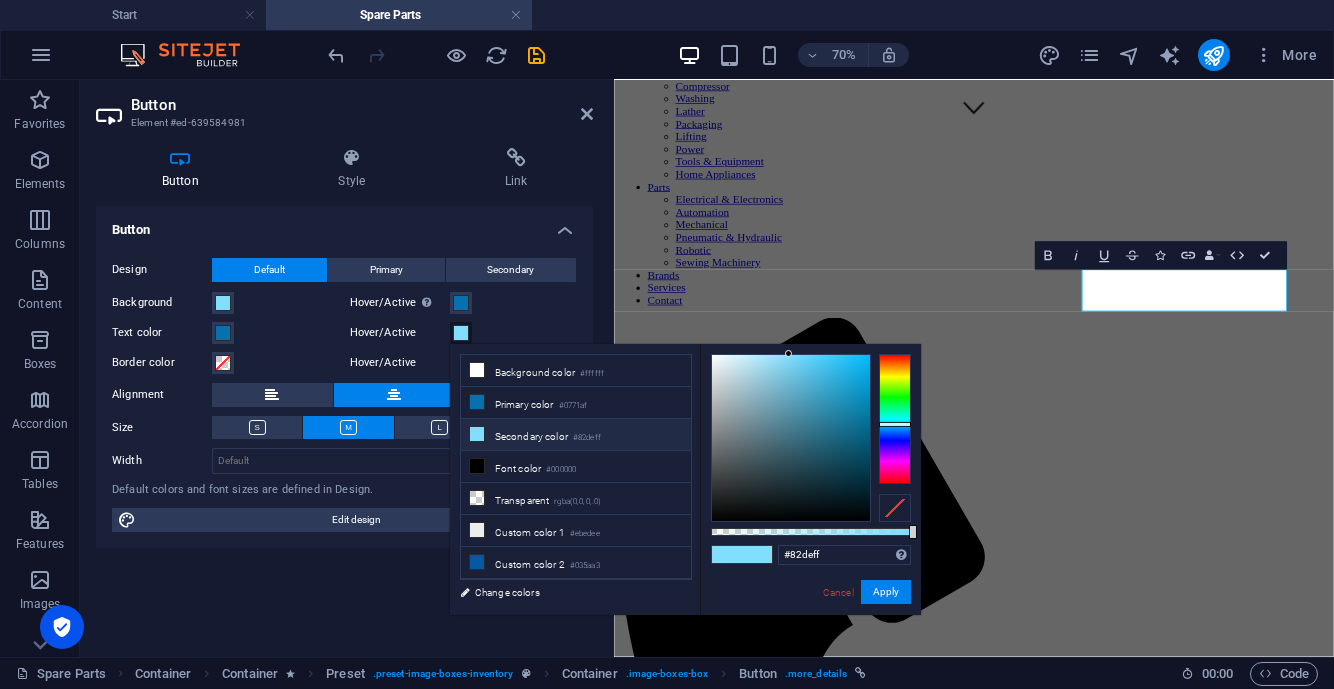click on "Background color
#ffffff" at bounding box center (576, 371) 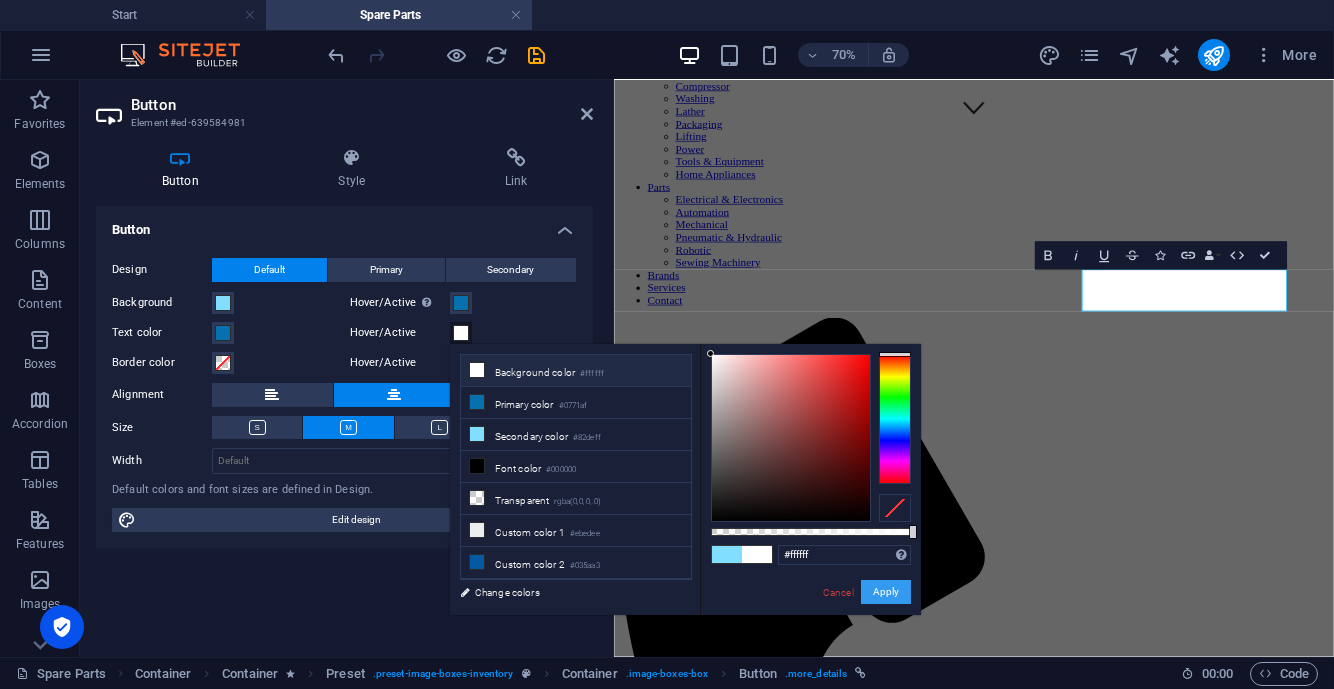 click on "Apply" at bounding box center [886, 592] 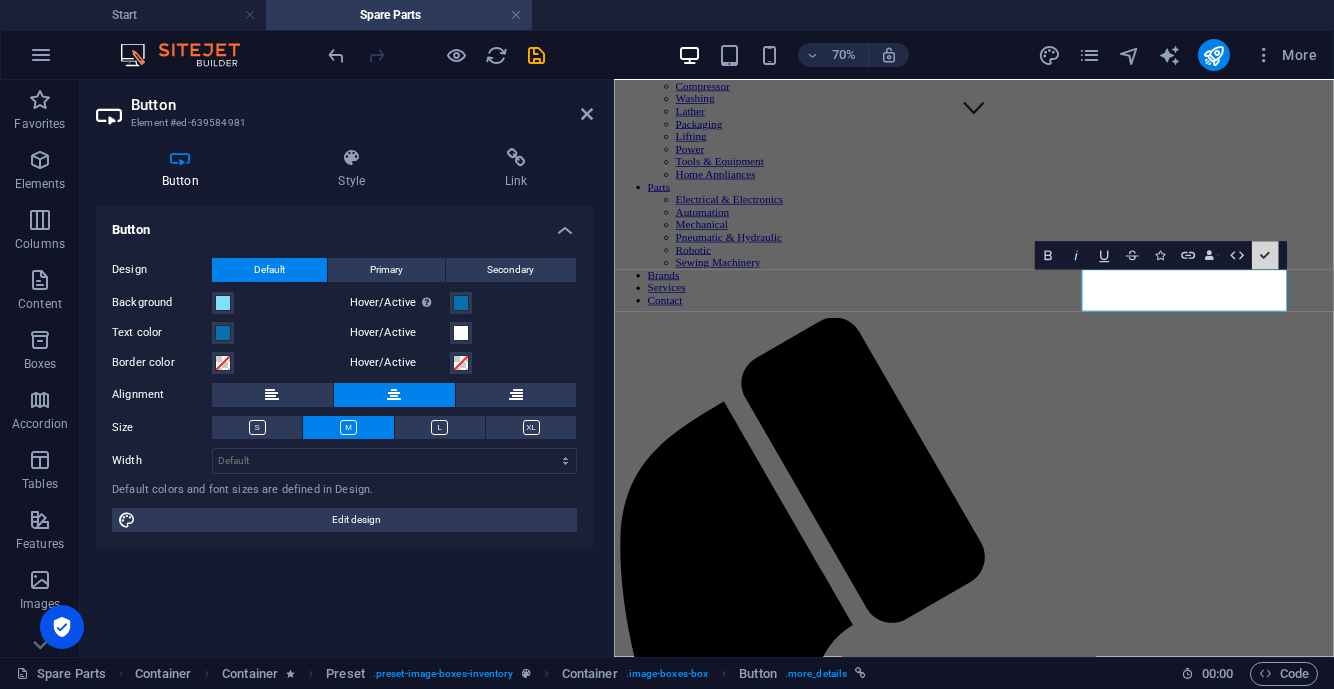 drag, startPoint x: 1263, startPoint y: 259, endPoint x: 1008, endPoint y: 221, distance: 257.81583 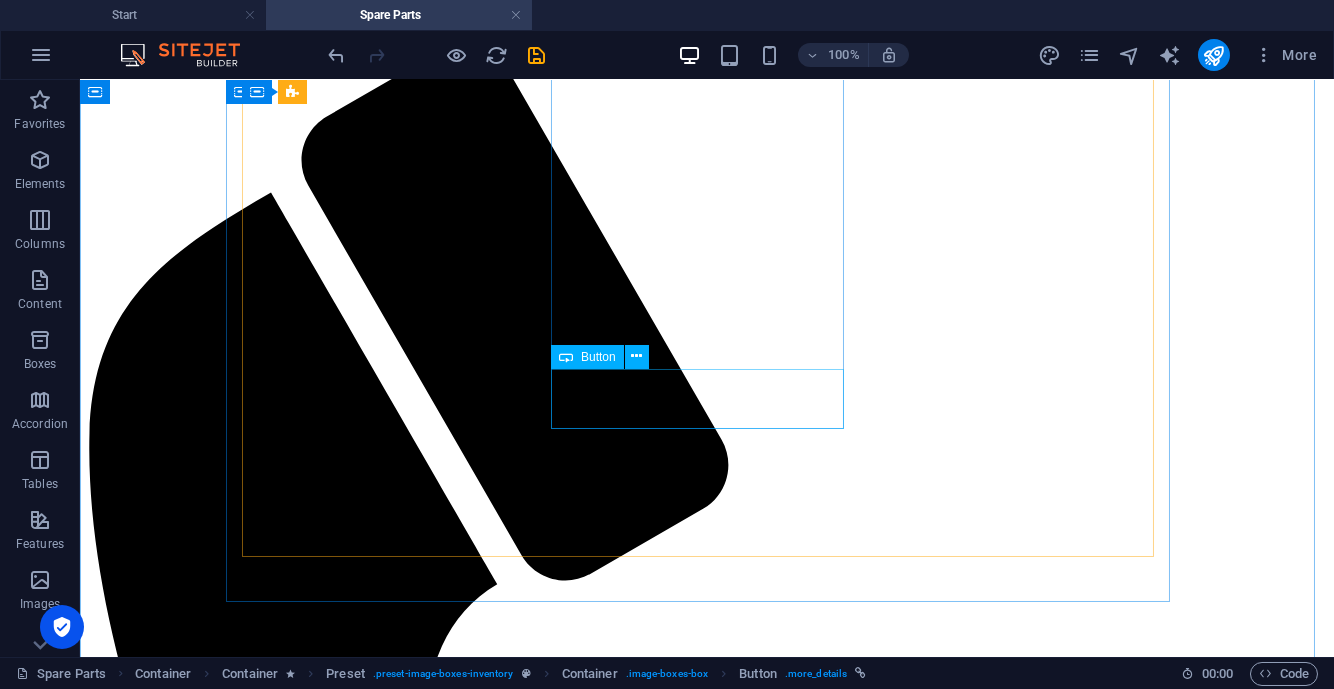 scroll, scrollTop: 1125, scrollLeft: 0, axis: vertical 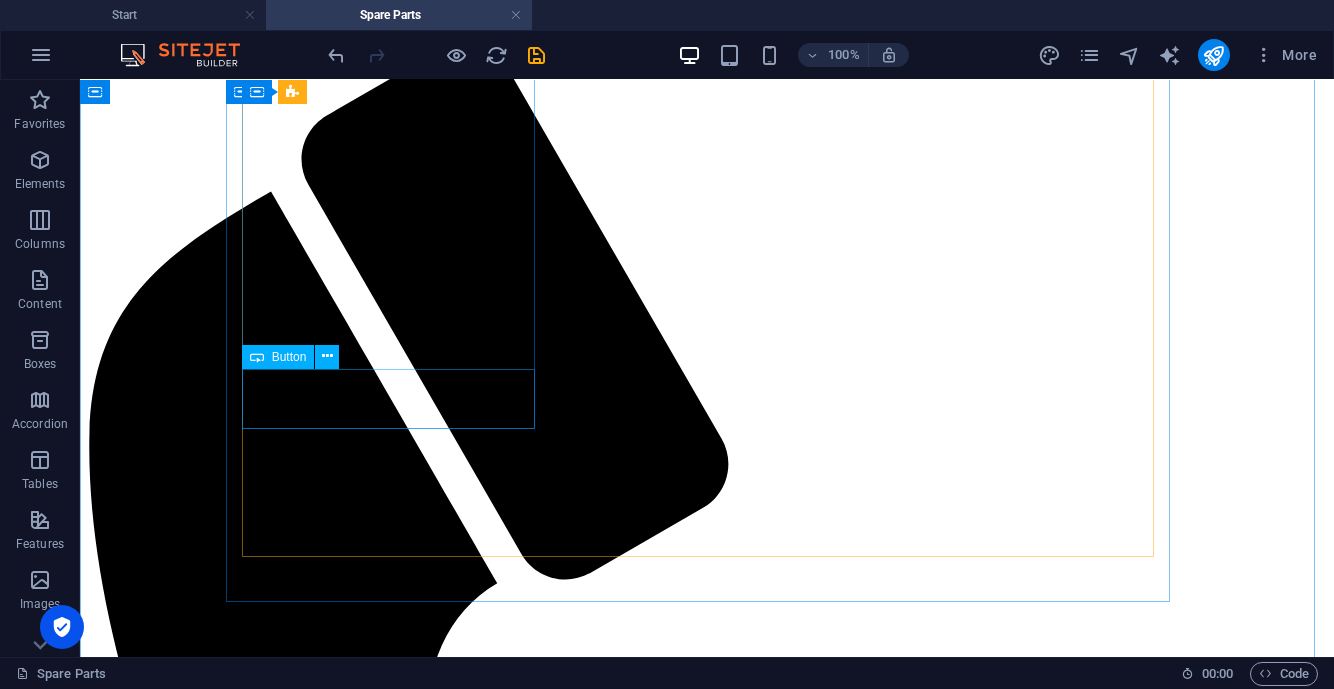click on "More Details" at bounding box center (707, 5291) 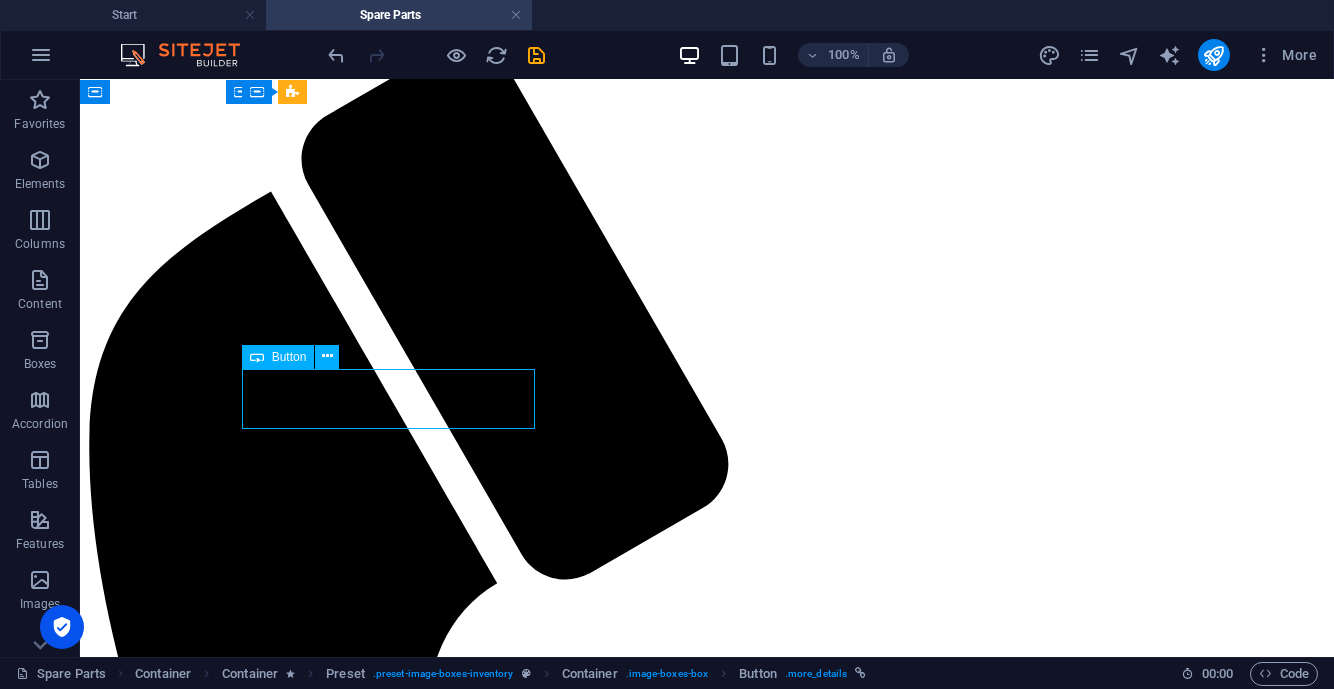 click on "More Details" at bounding box center [707, 5291] 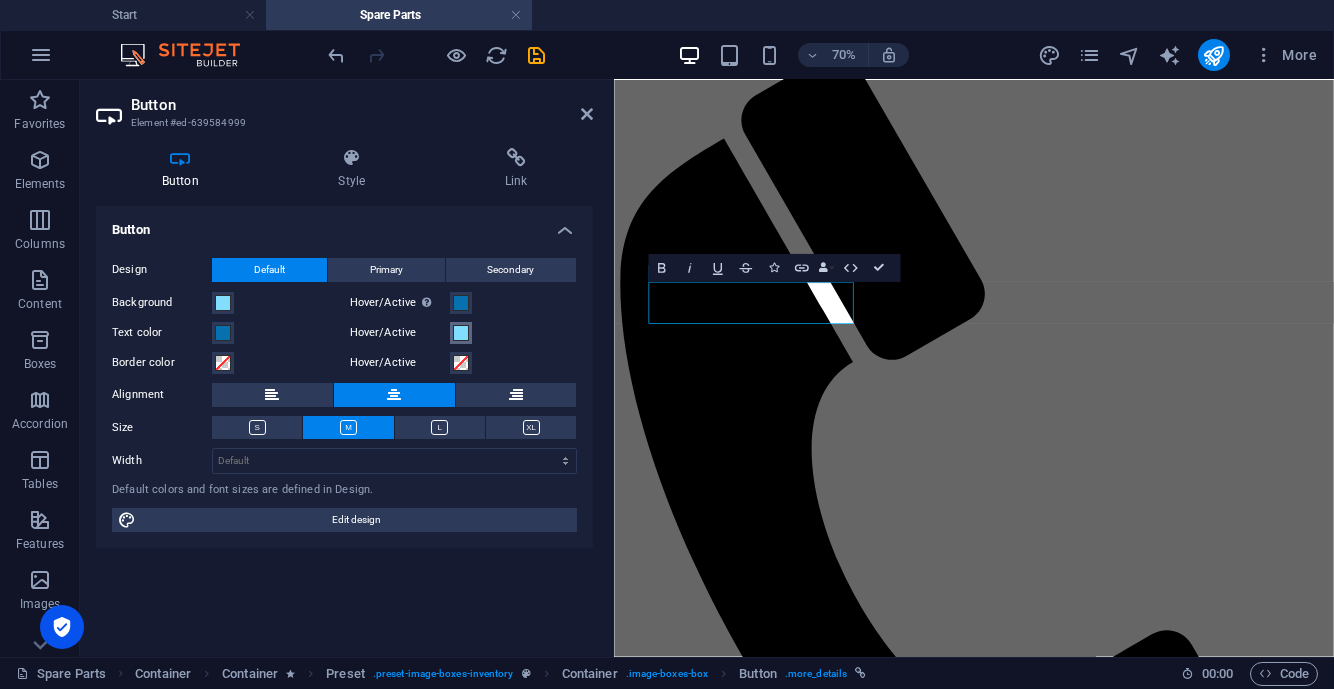 click at bounding box center [461, 333] 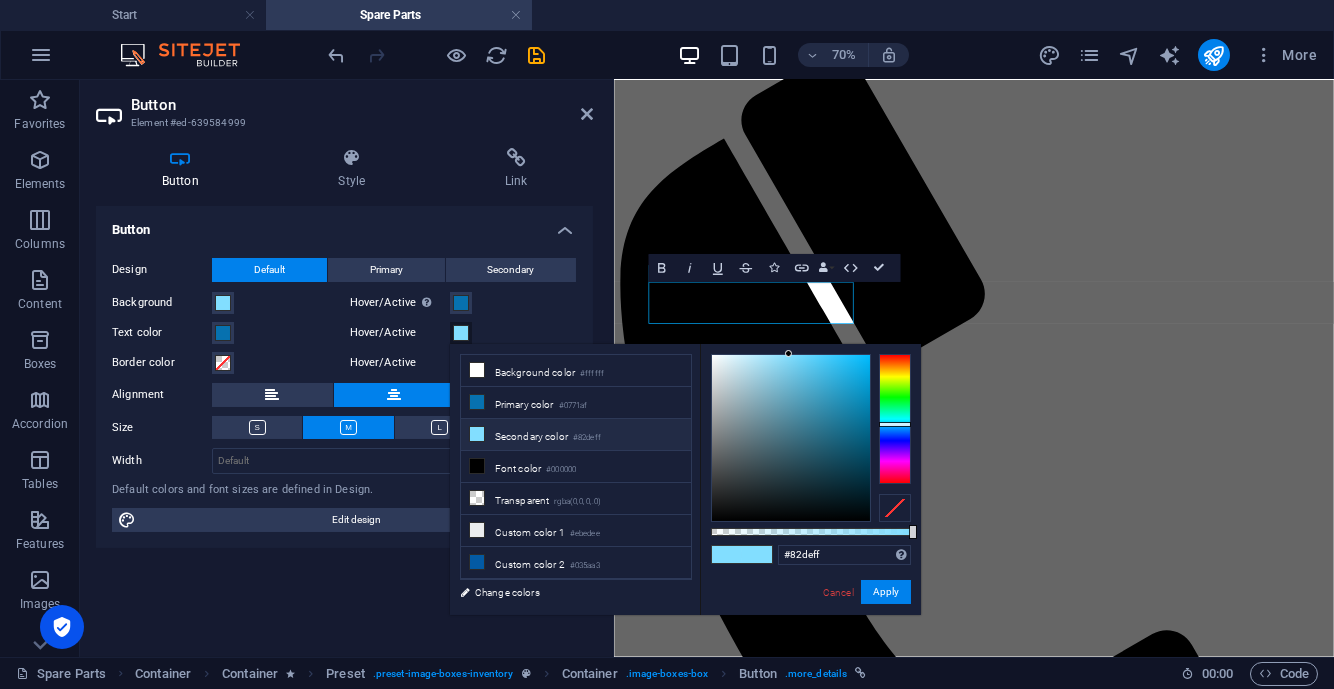 click on "Background color
#ffffff" at bounding box center [576, 371] 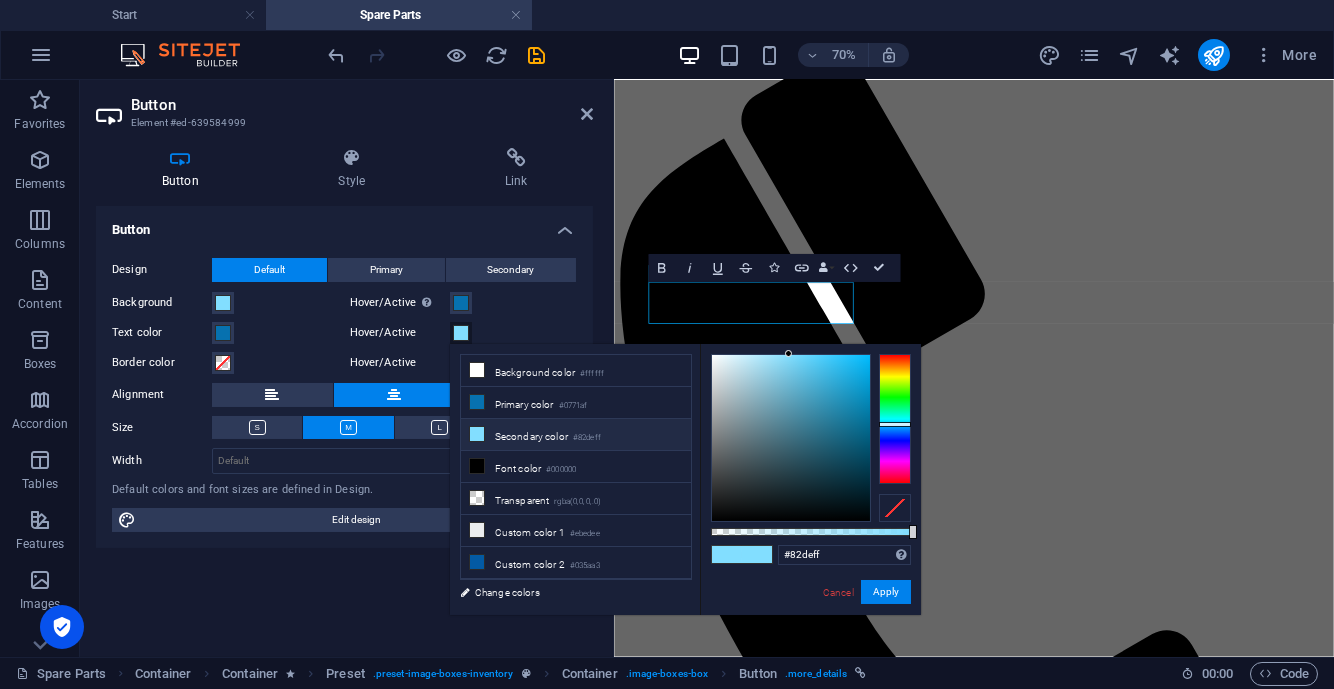 type on "#ffffff" 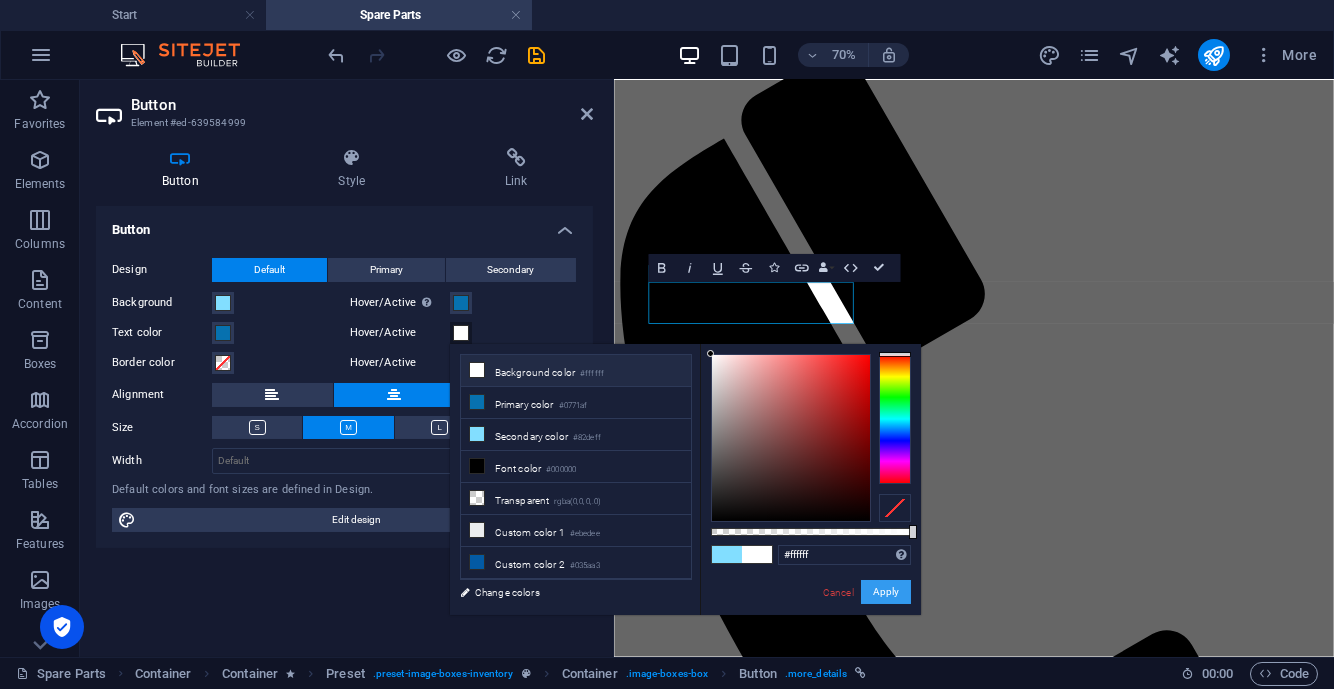click on "Apply" at bounding box center [886, 592] 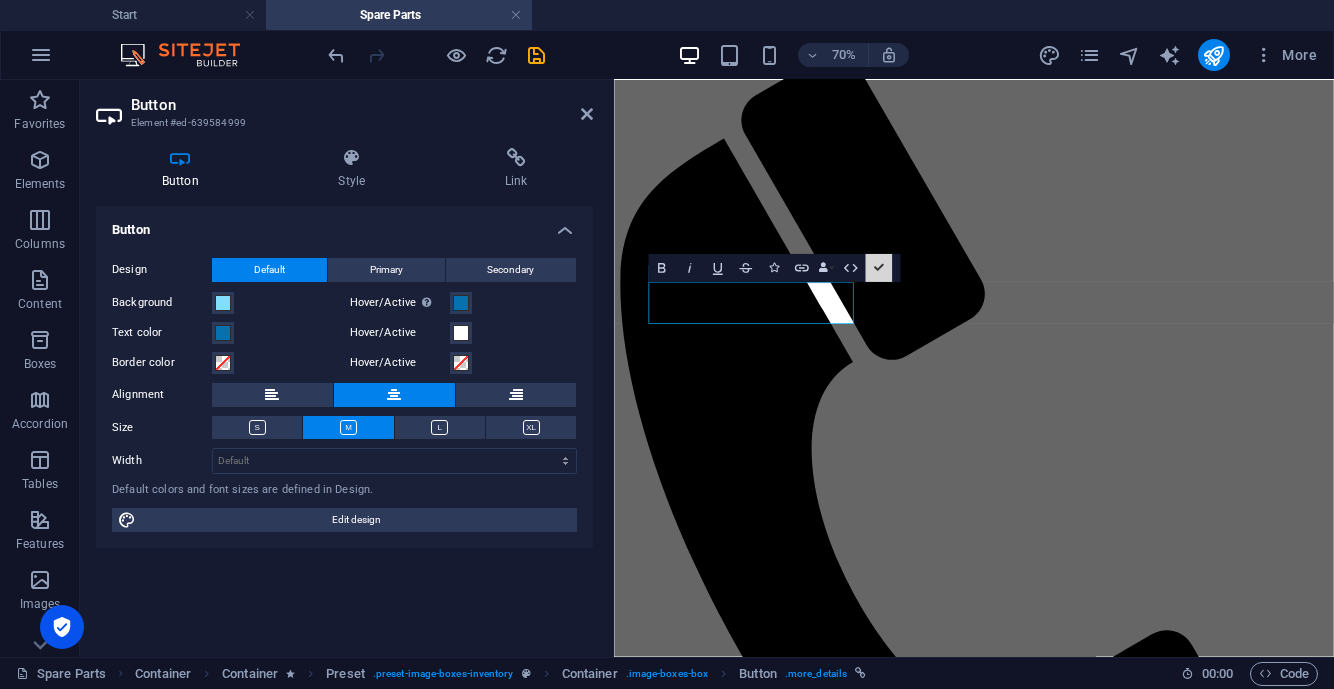 drag, startPoint x: 884, startPoint y: 273, endPoint x: 801, endPoint y: 191, distance: 116.67476 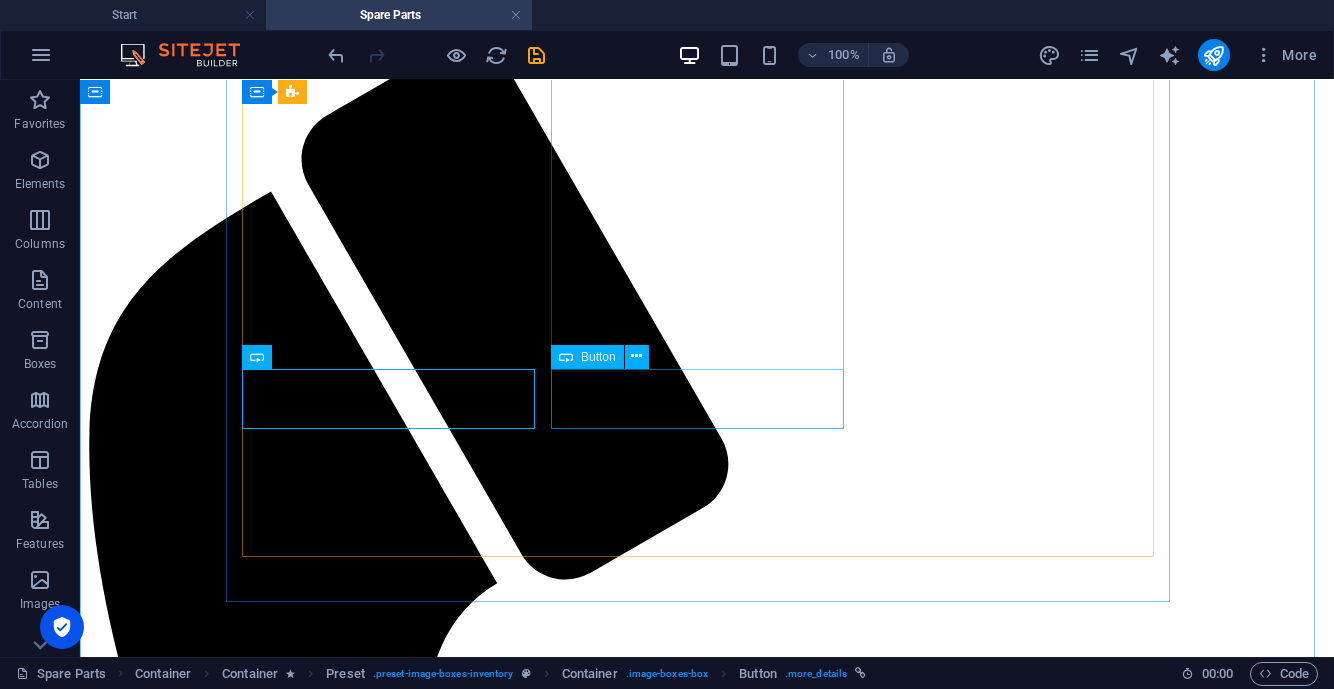 click on "More Details" at bounding box center [707, 6203] 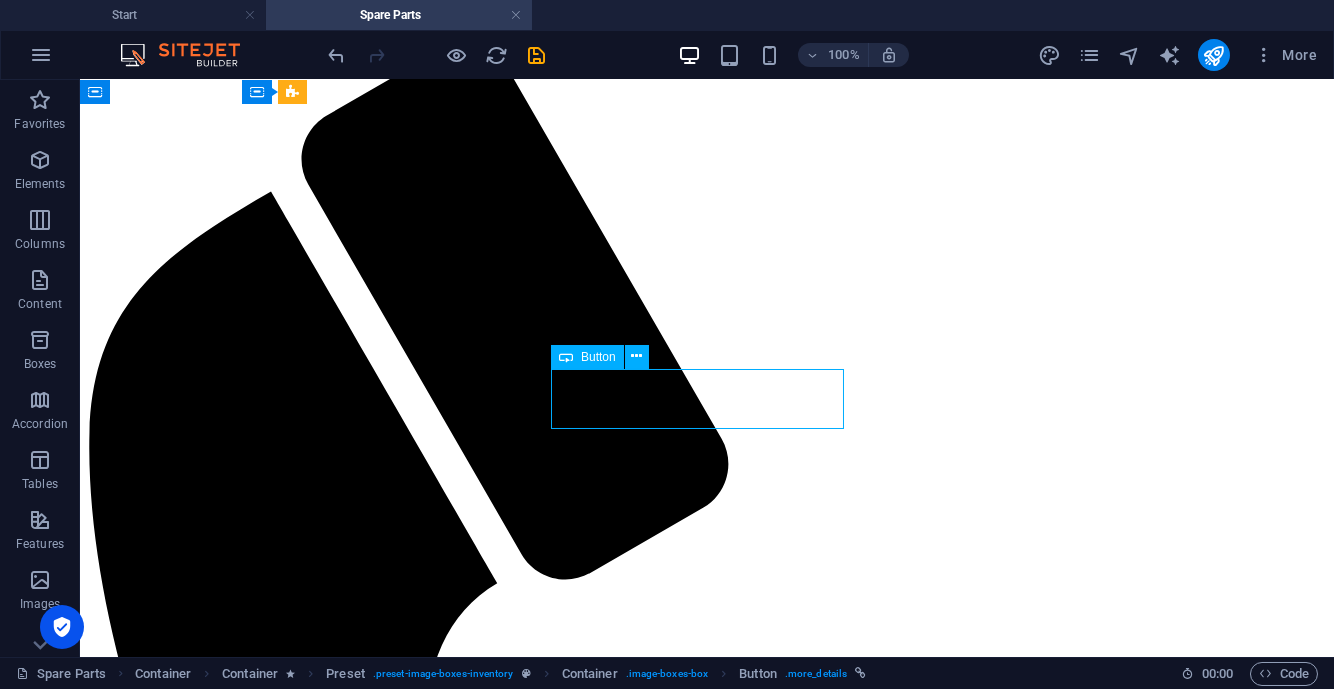 click on "More Details" at bounding box center [707, 6203] 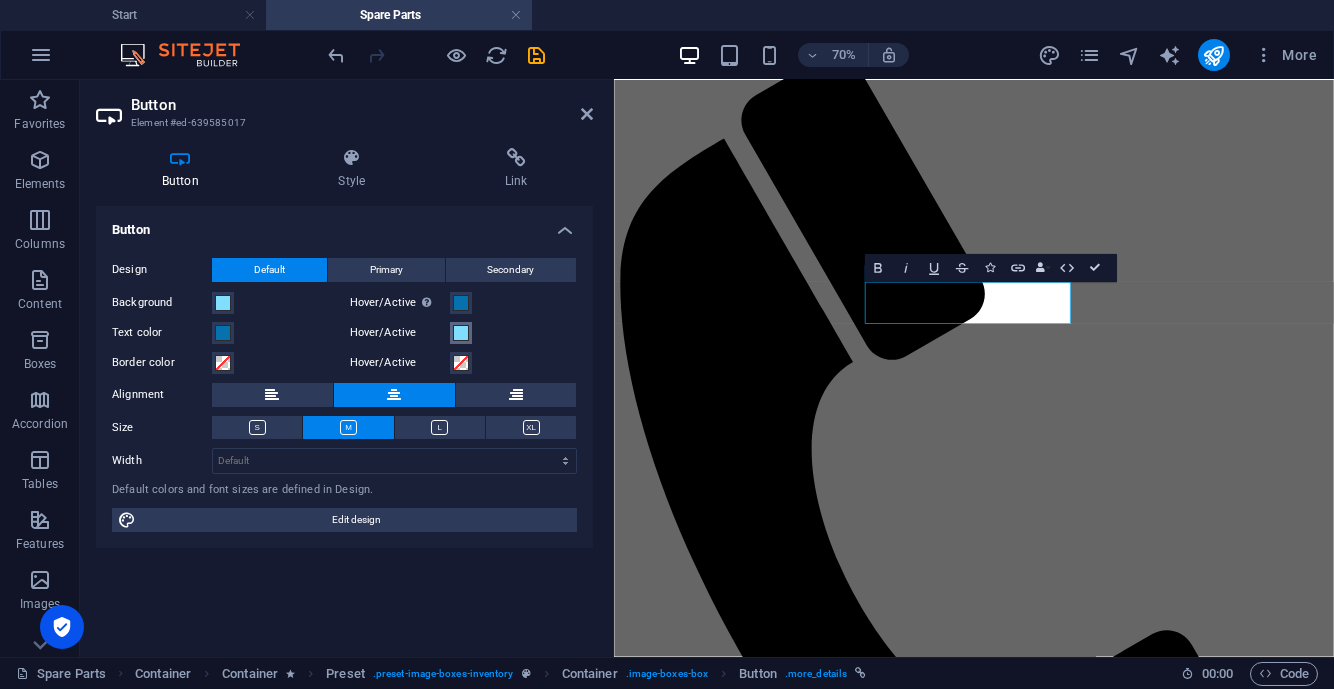 click on "Hover/Active" at bounding box center (461, 333) 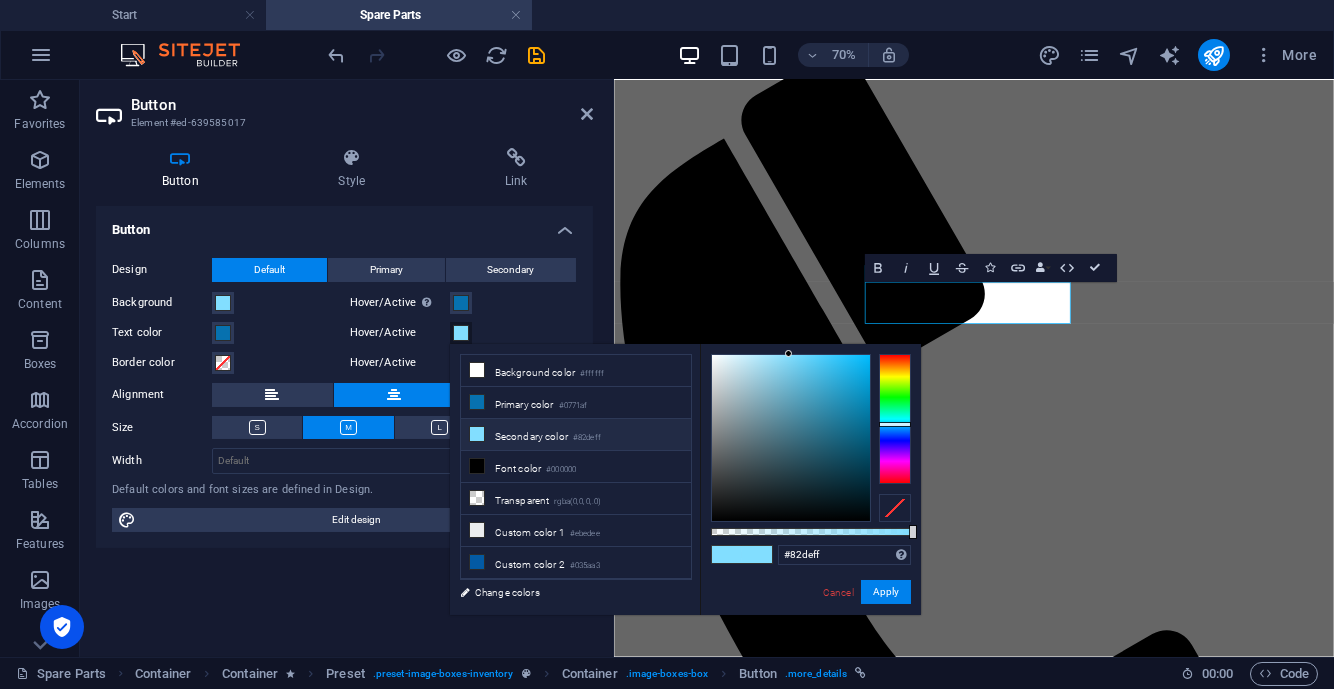 click on "Background color
#ffffff" at bounding box center [576, 371] 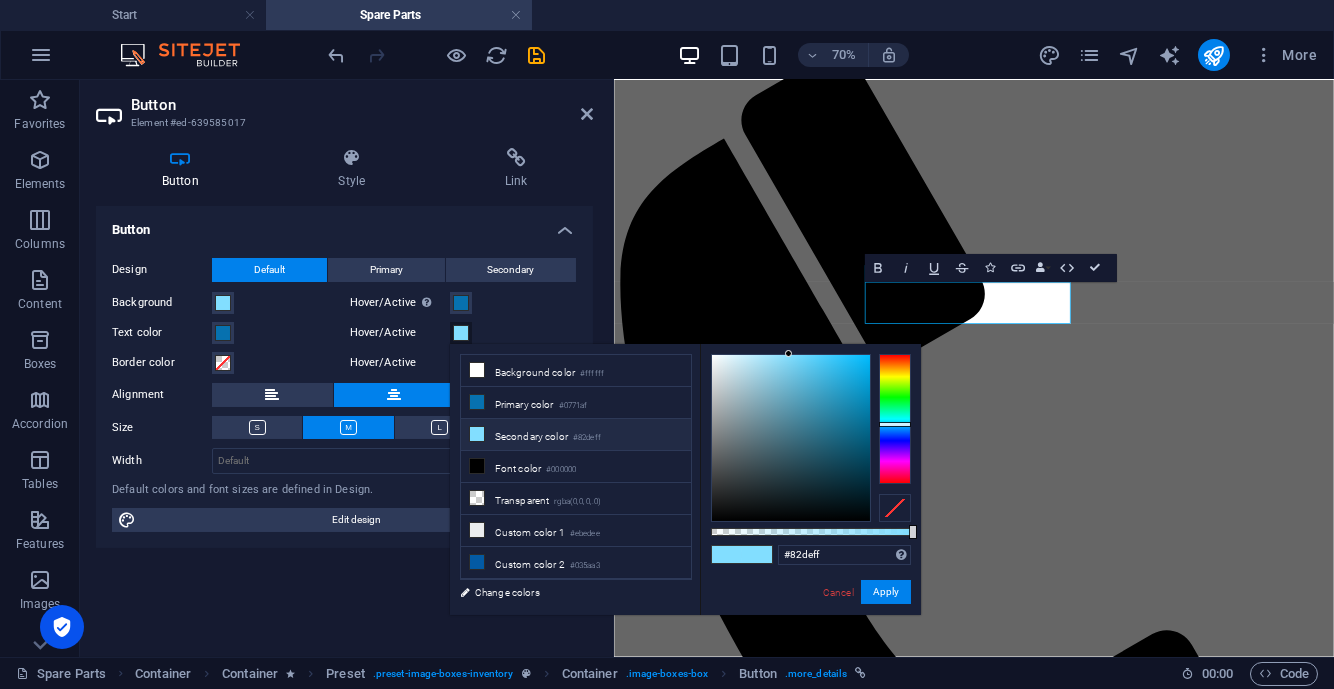 type on "#ffffff" 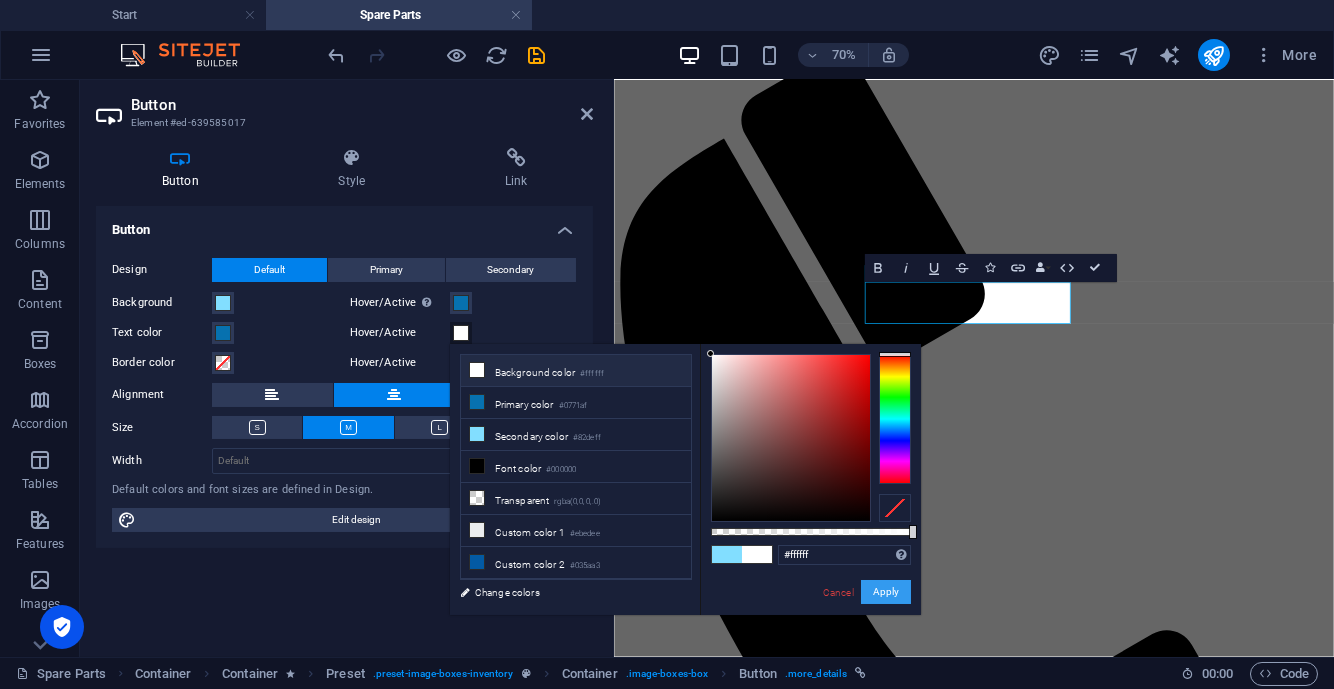 click on "Apply" at bounding box center [886, 592] 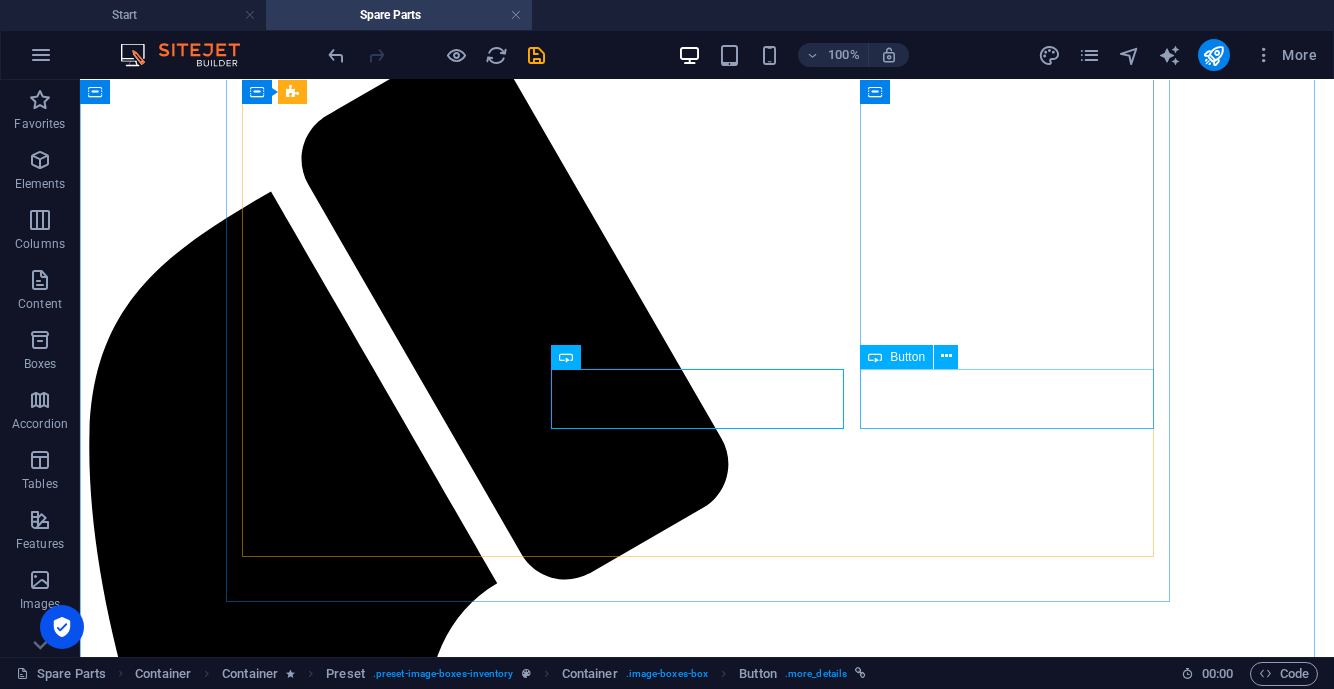 click on "More Details" at bounding box center (707, 7116) 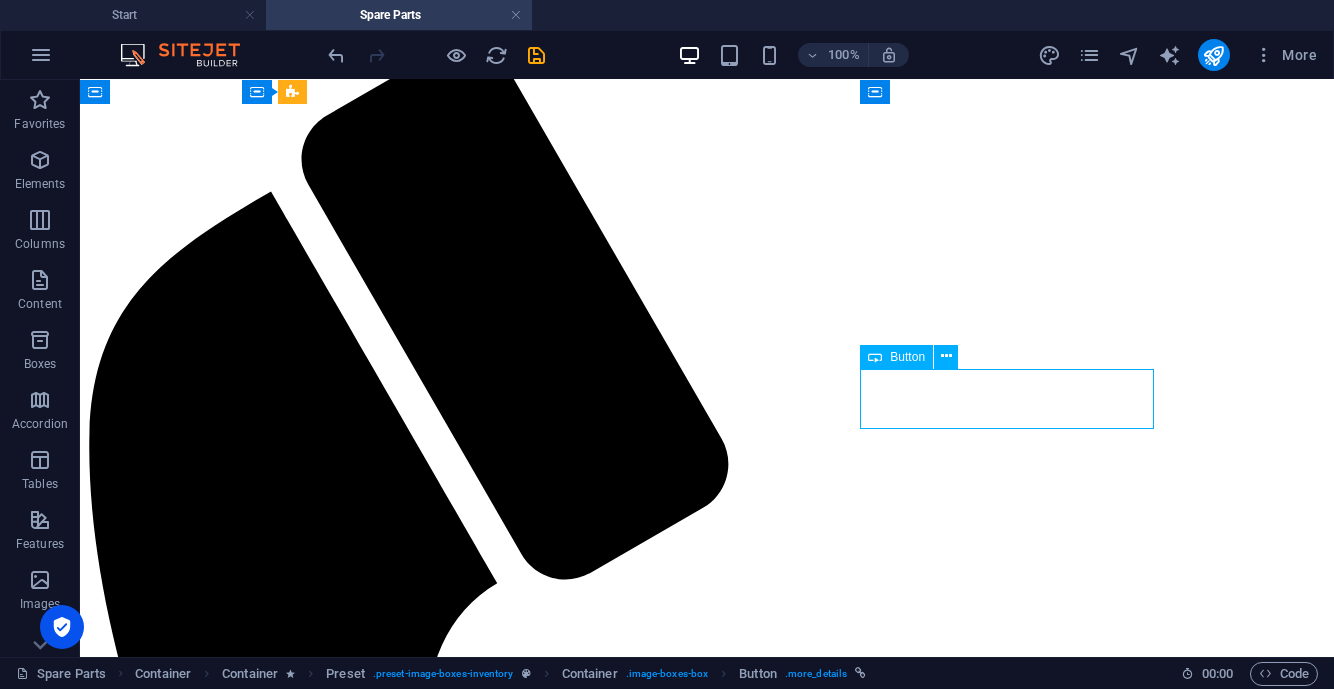click on "More Details" at bounding box center (707, 7116) 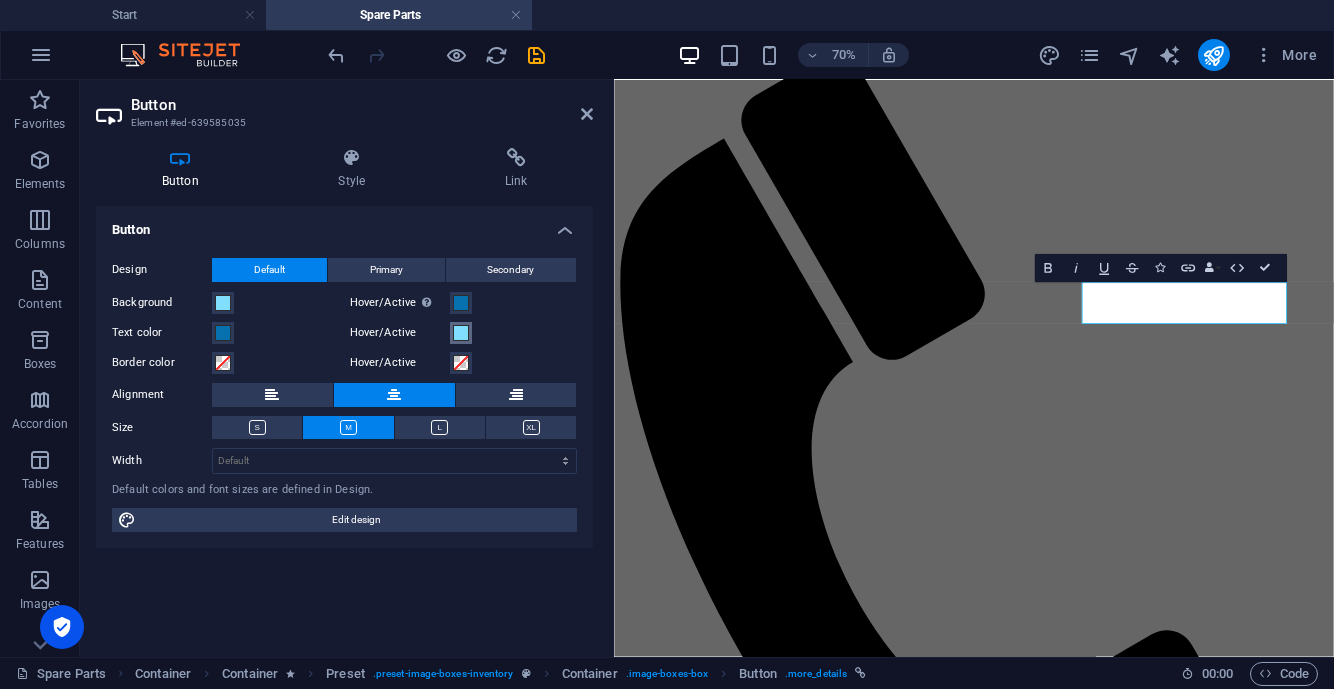 click at bounding box center (461, 333) 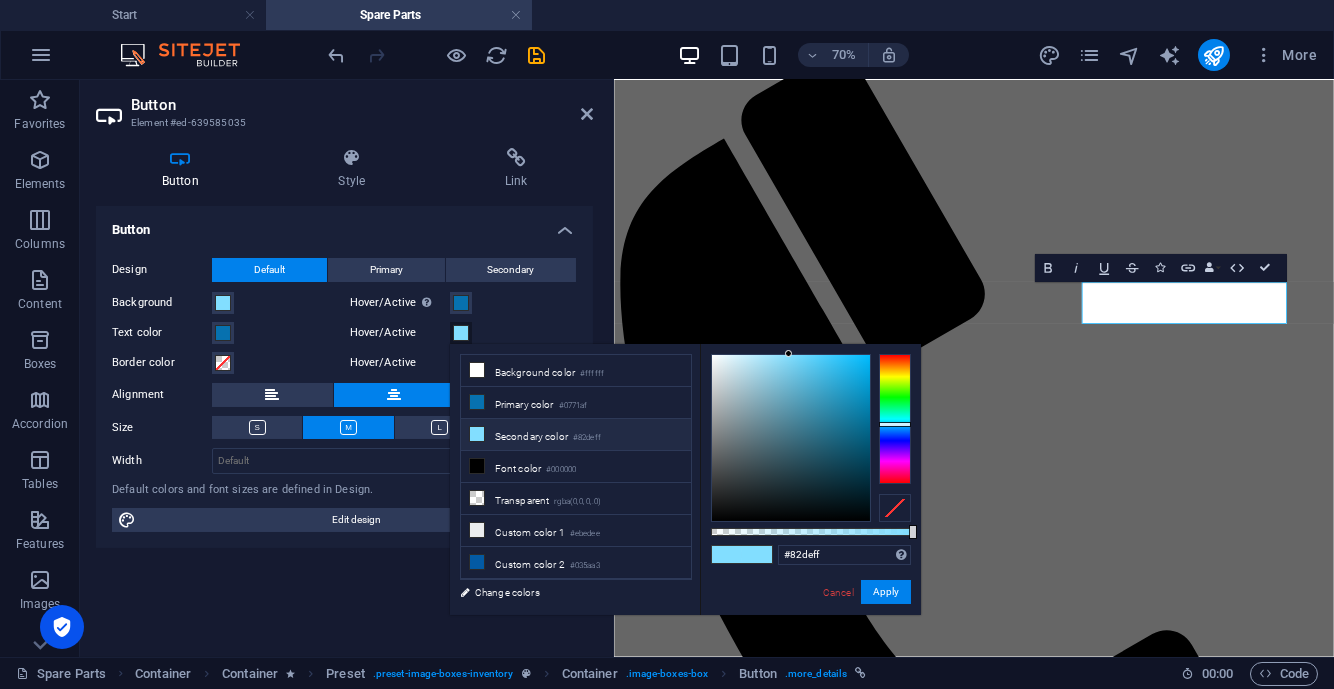 click on "Background color
#ffffff" at bounding box center (576, 371) 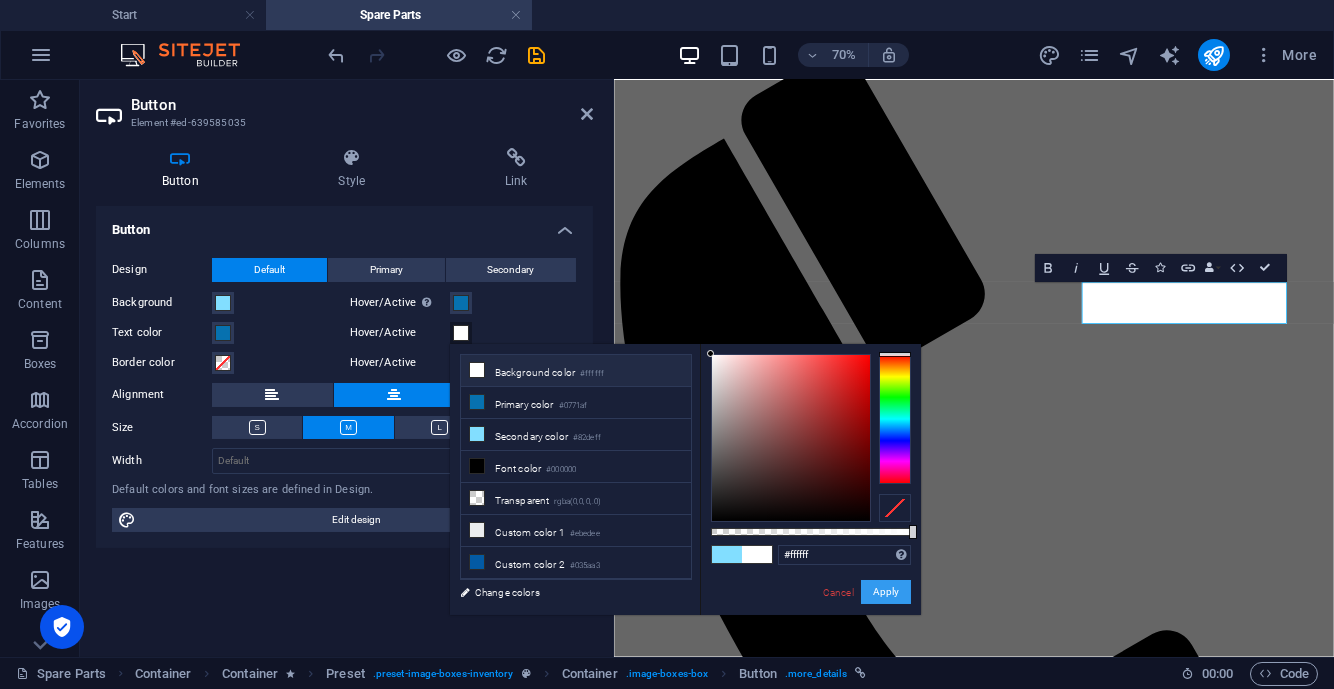 click on "Apply" at bounding box center [886, 592] 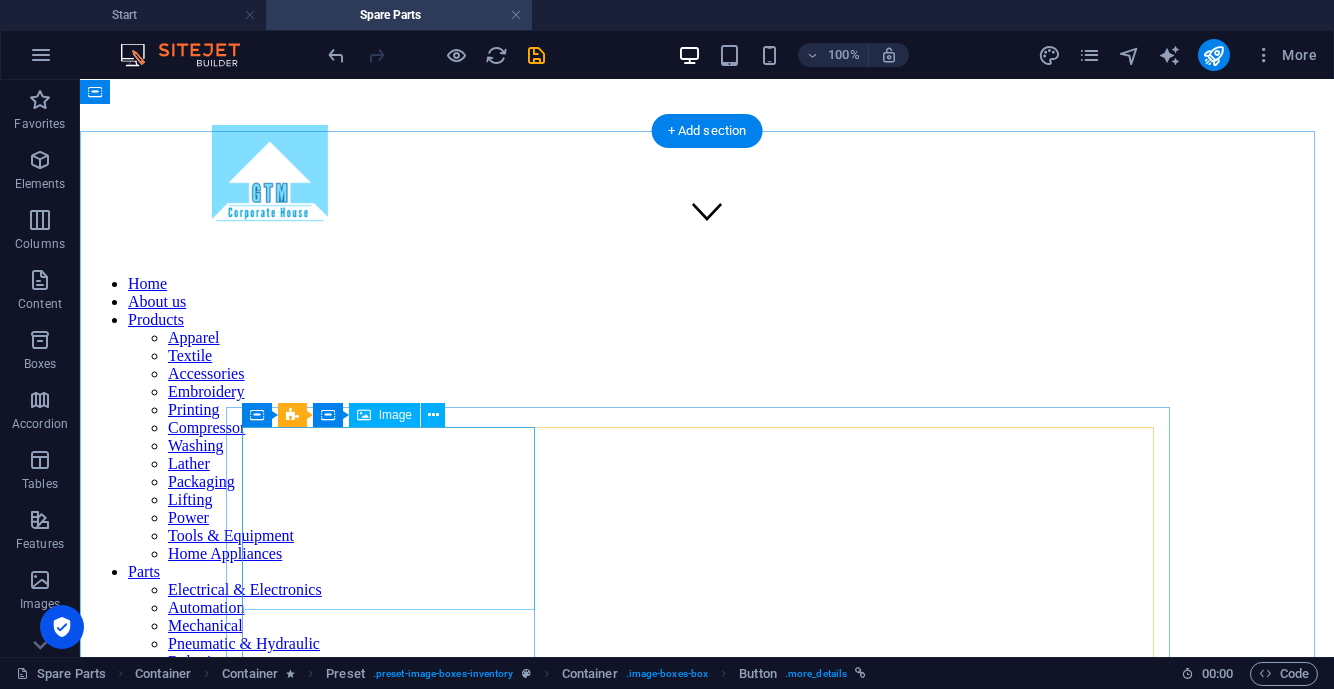 scroll, scrollTop: 375, scrollLeft: 0, axis: vertical 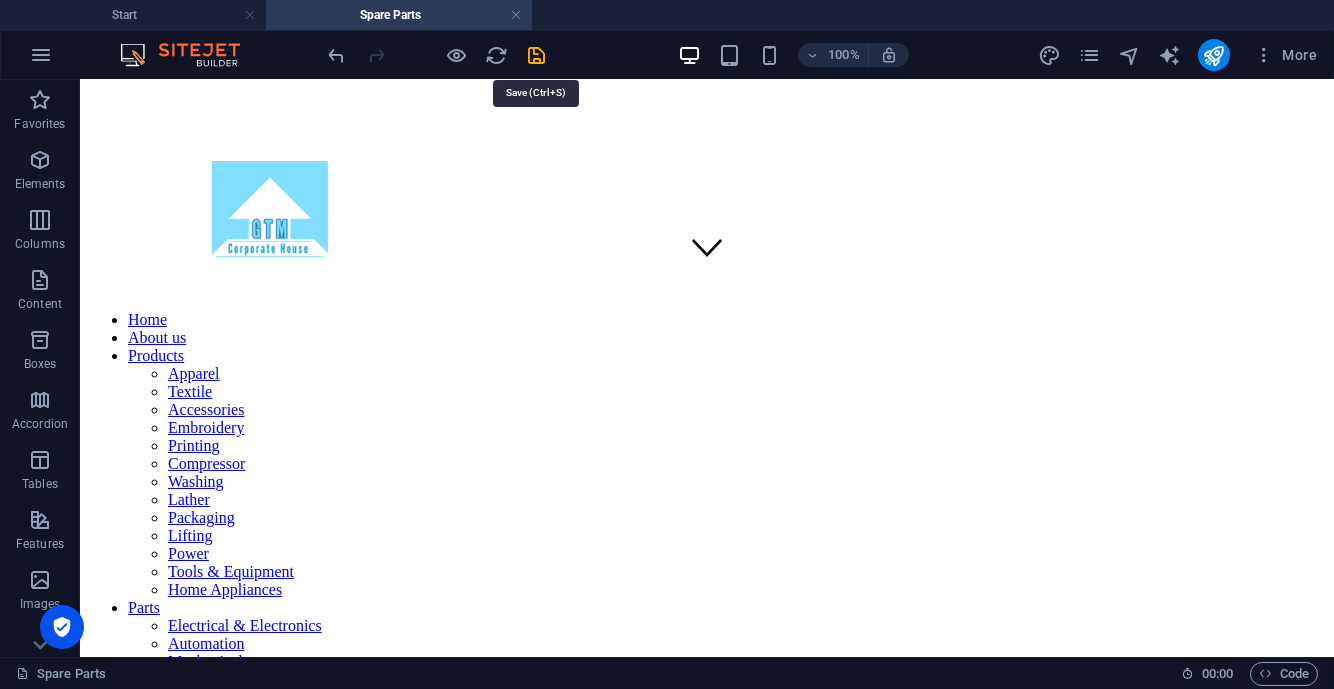 click at bounding box center [537, 55] 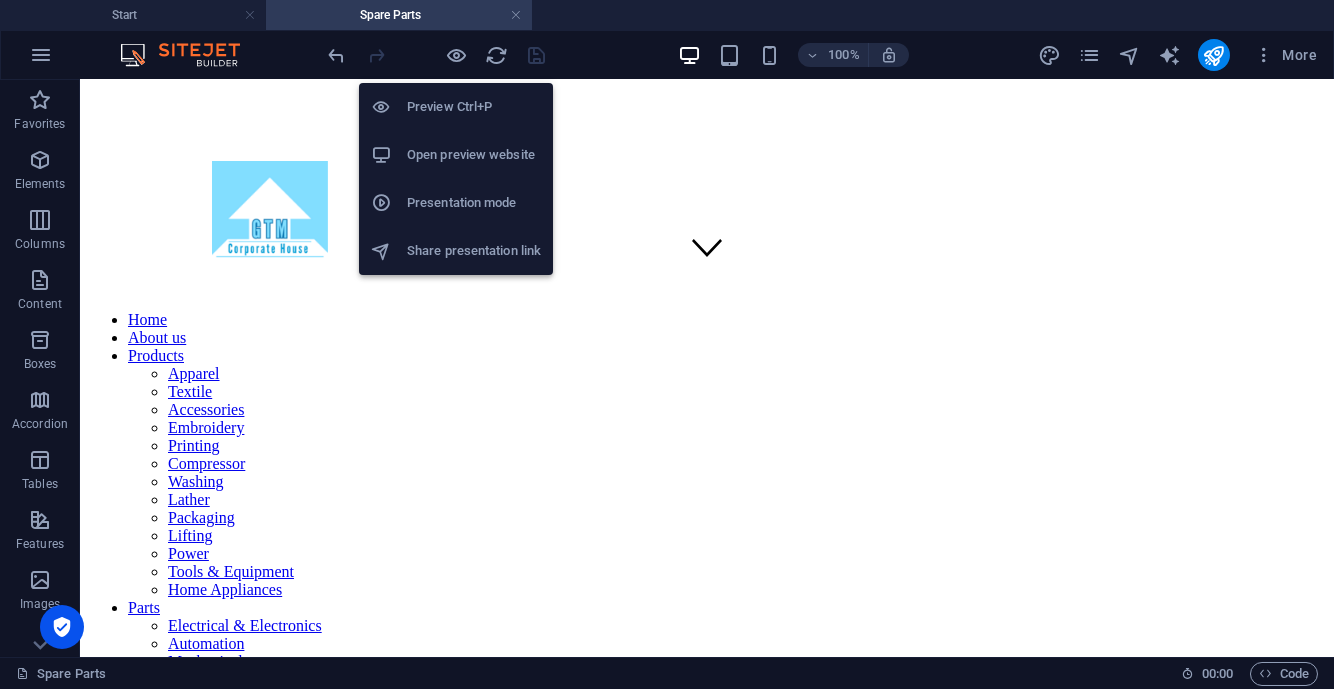 click at bounding box center (457, 55) 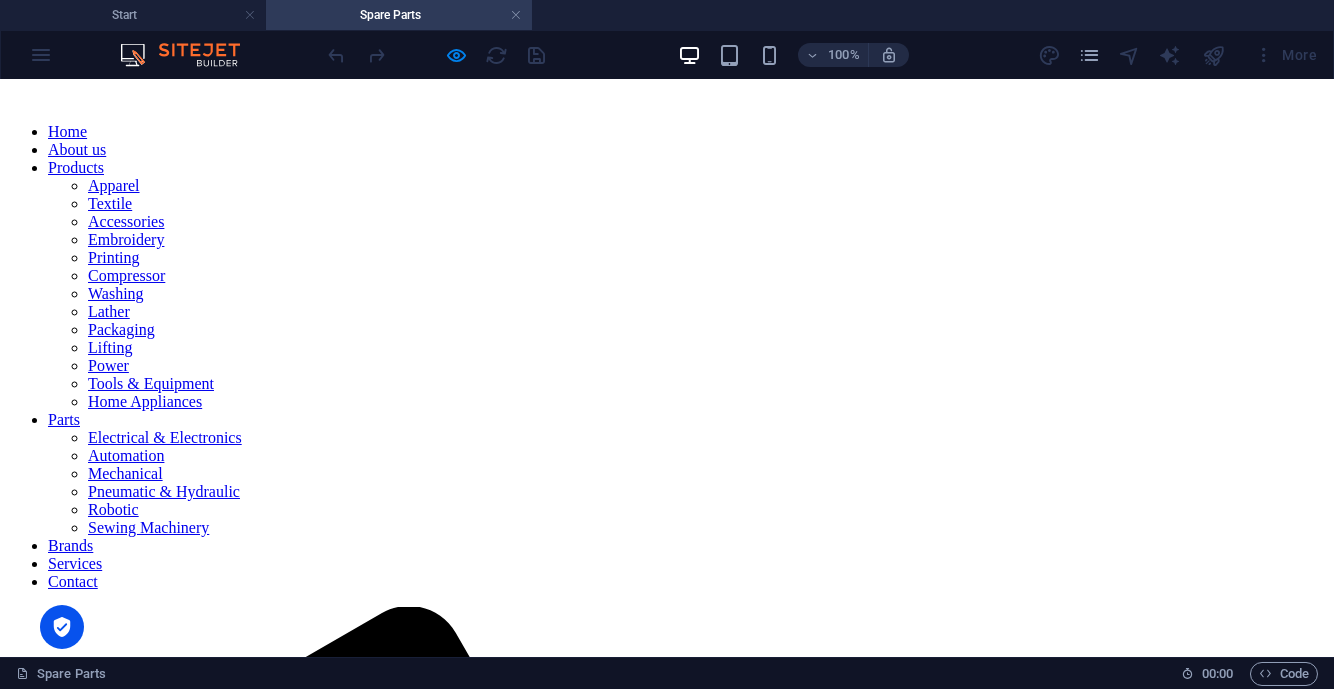 scroll, scrollTop: 625, scrollLeft: 0, axis: vertical 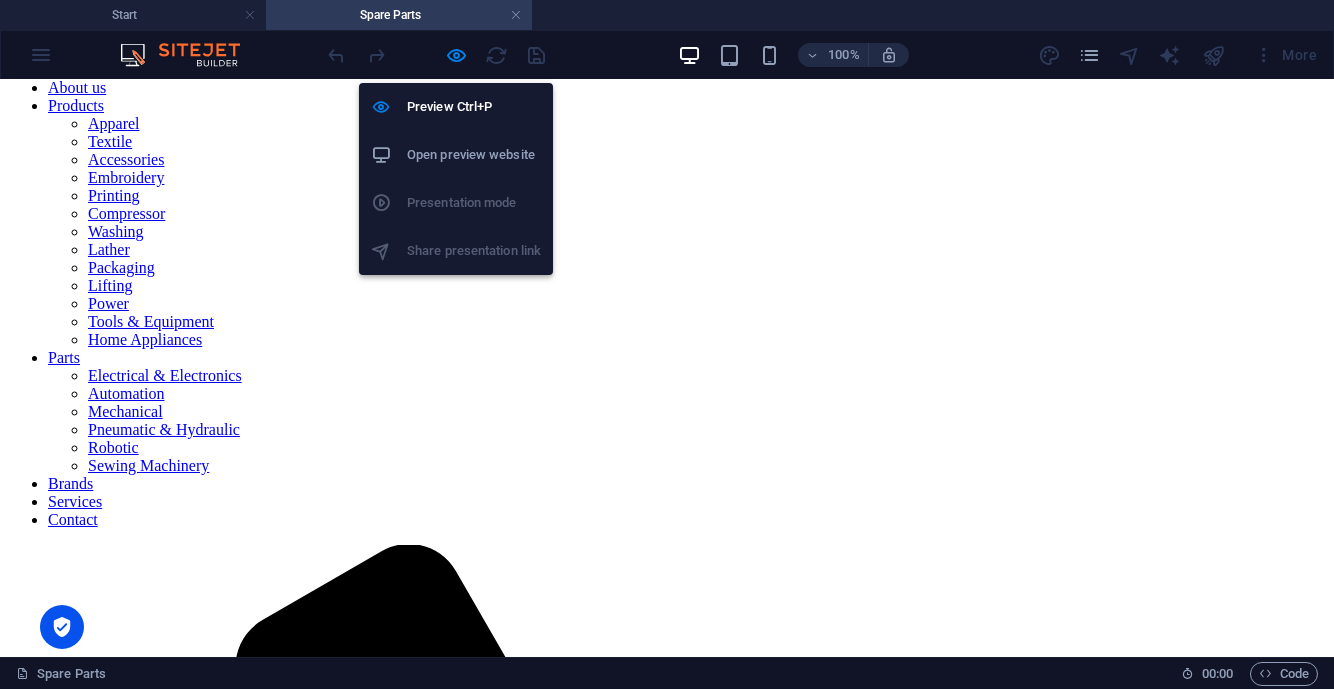 click at bounding box center (457, 55) 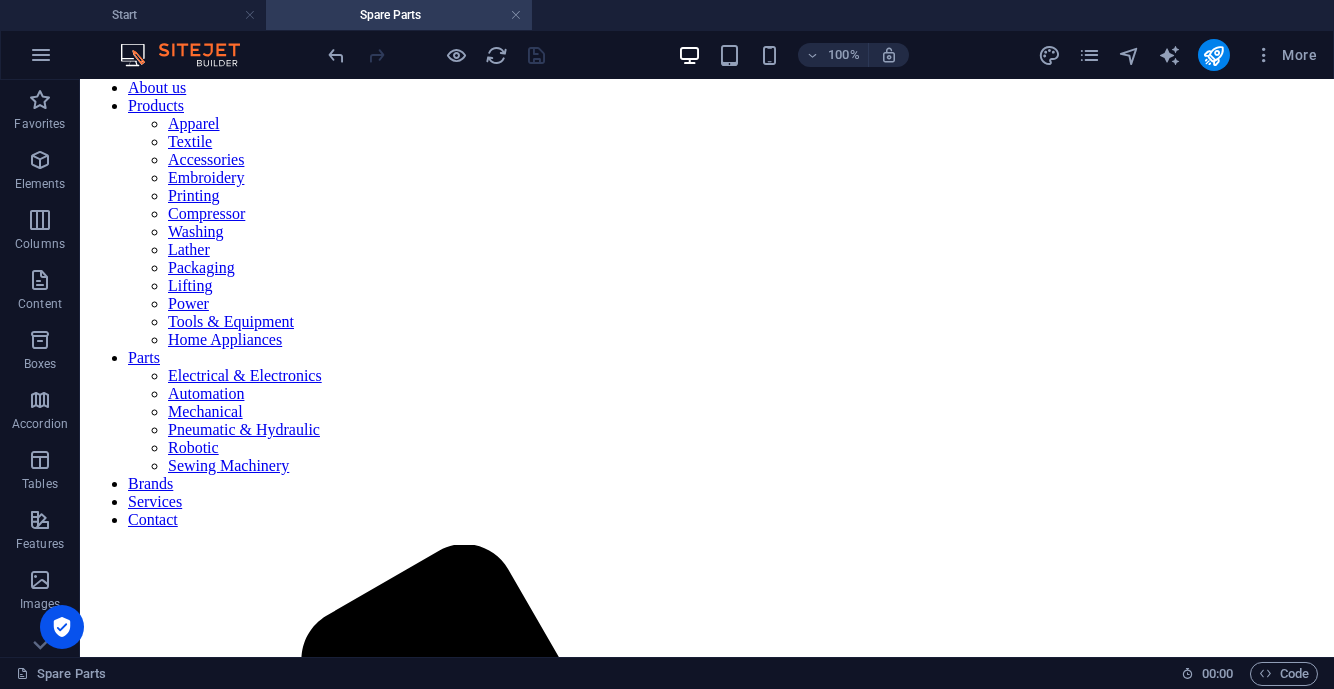 click at bounding box center (516, 15) 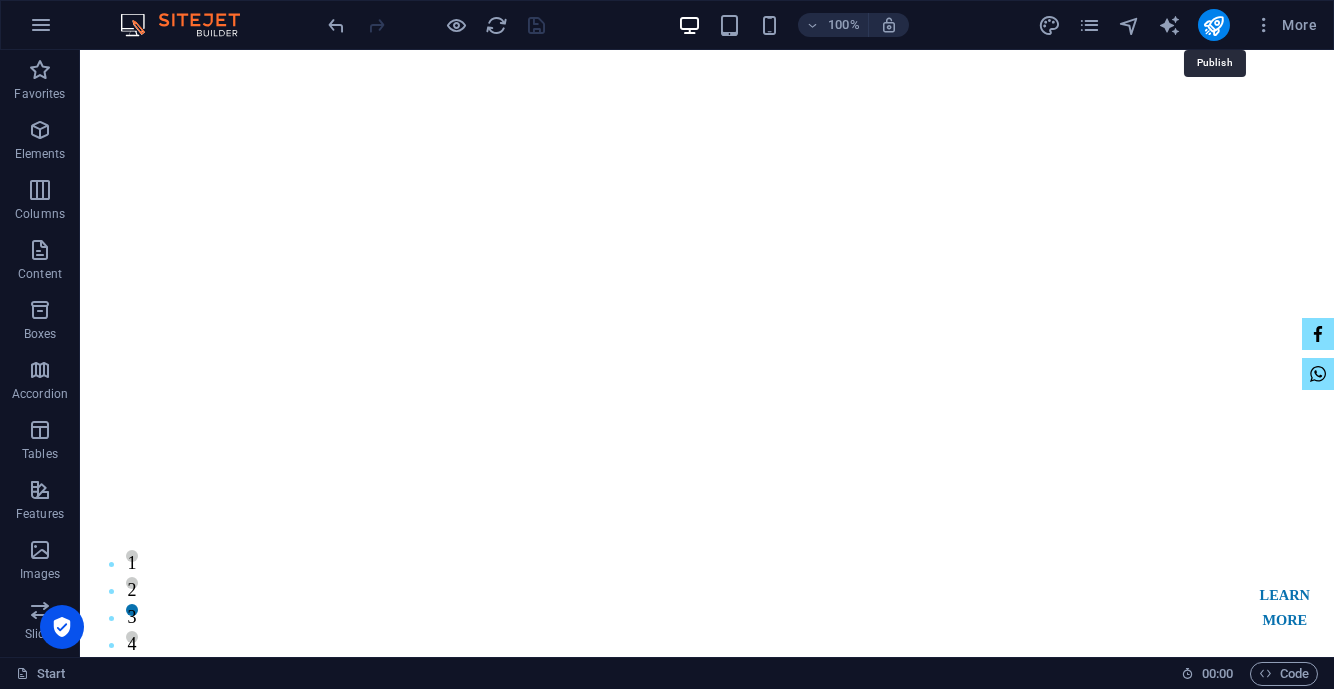click at bounding box center (1213, 25) 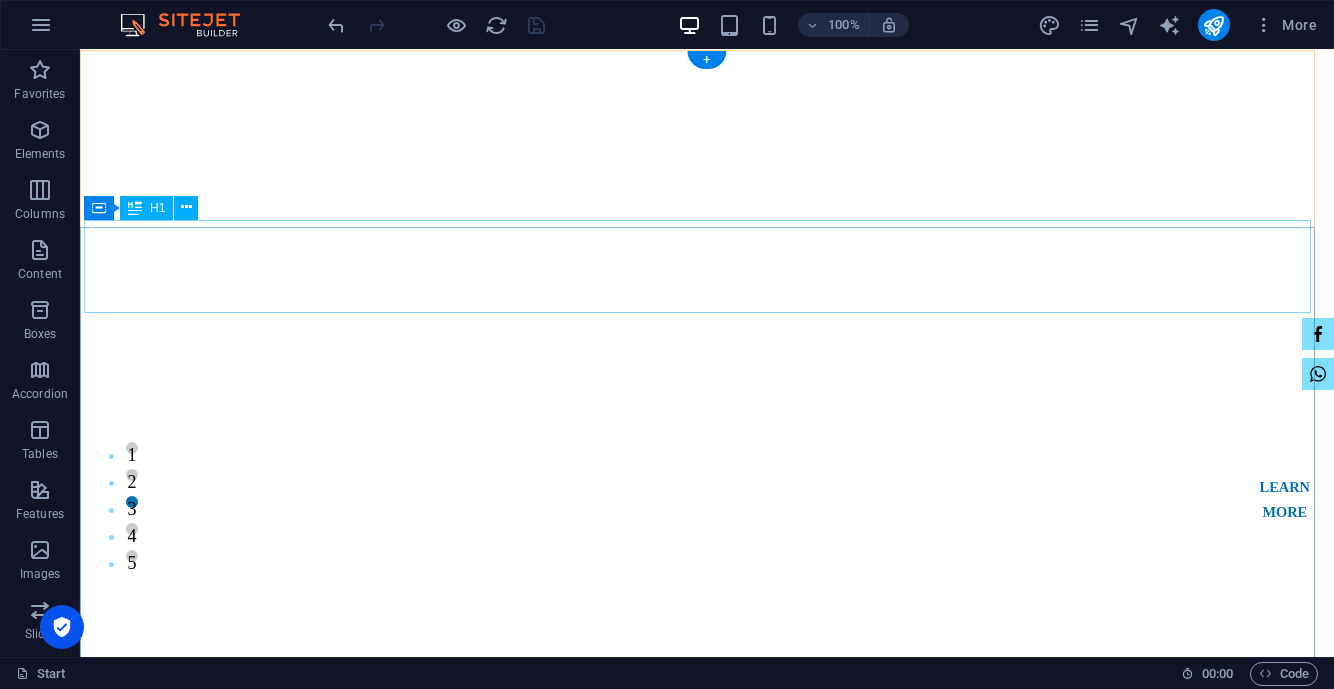 scroll, scrollTop: 124, scrollLeft: 0, axis: vertical 